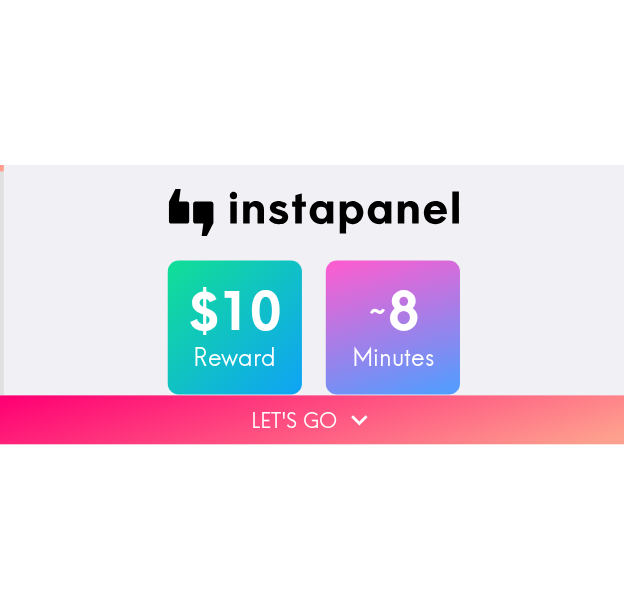 scroll, scrollTop: 0, scrollLeft: 0, axis: both 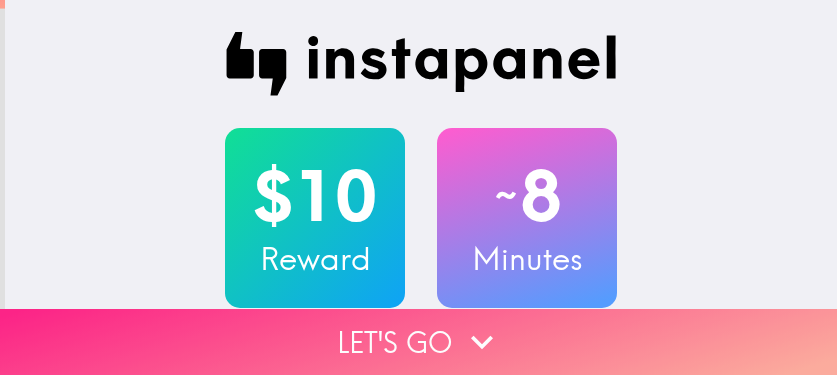 click on "Let's go" at bounding box center (418, 342) 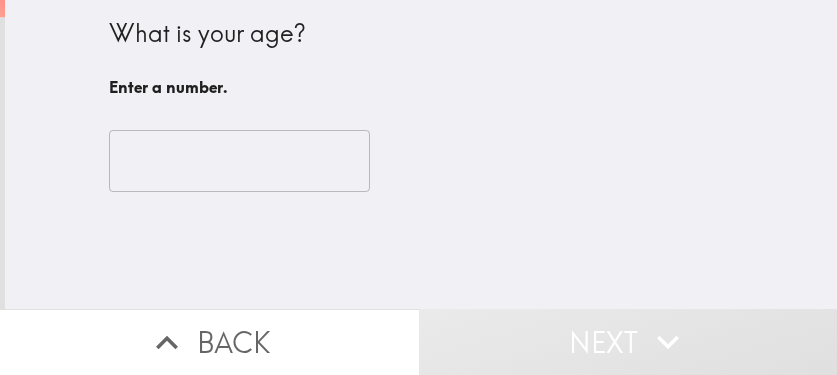 type 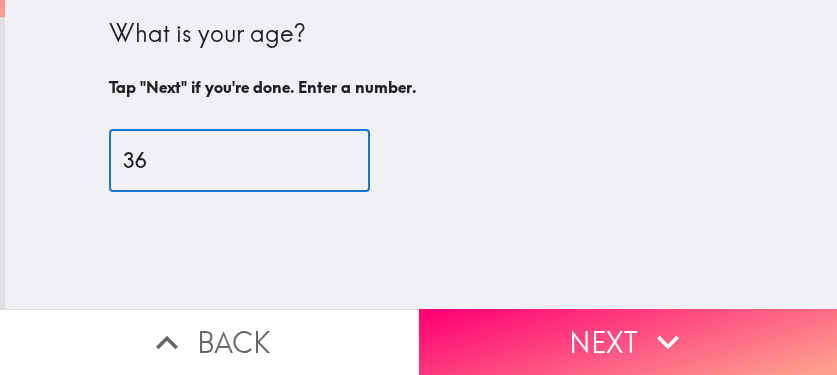 type on "36" 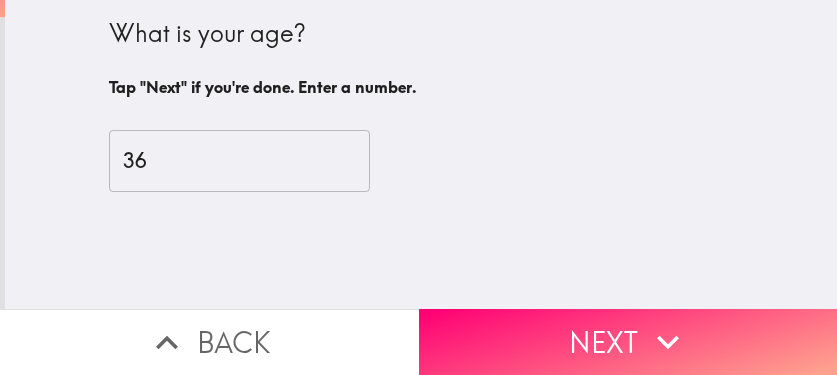 click on "Next" at bounding box center (628, 342) 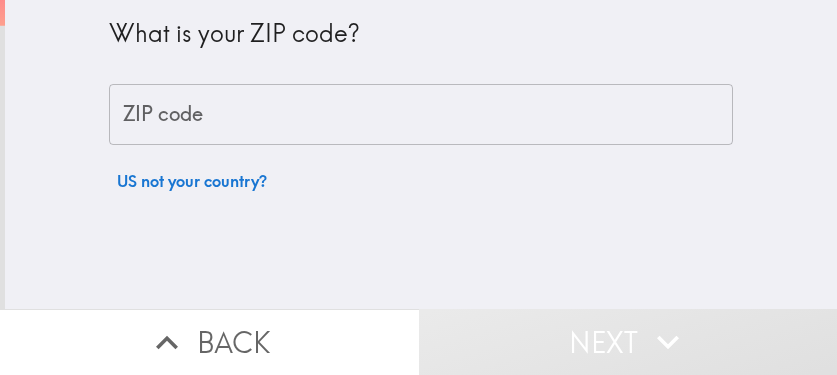 click on "ZIP code" at bounding box center [421, 115] 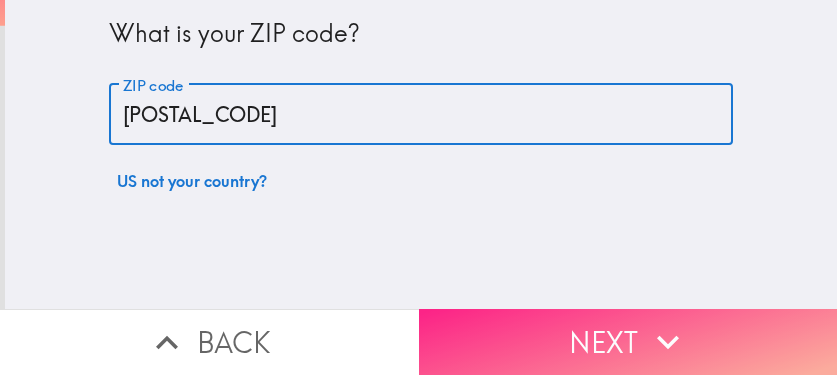 type on "[POSTAL_CODE]" 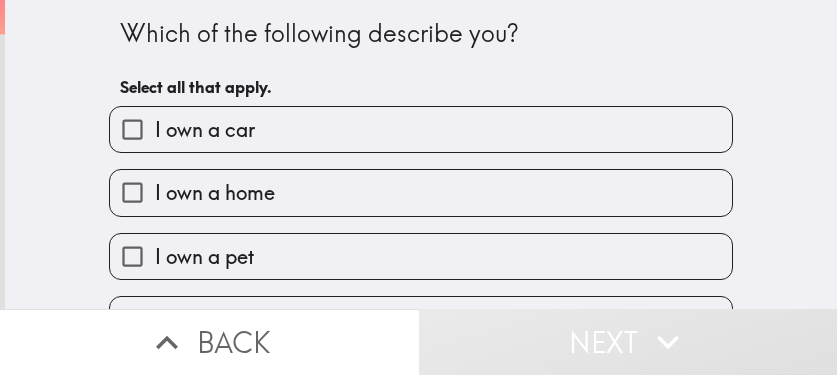 drag, startPoint x: 641, startPoint y: 48, endPoint x: 544, endPoint y: 65, distance: 98.478424 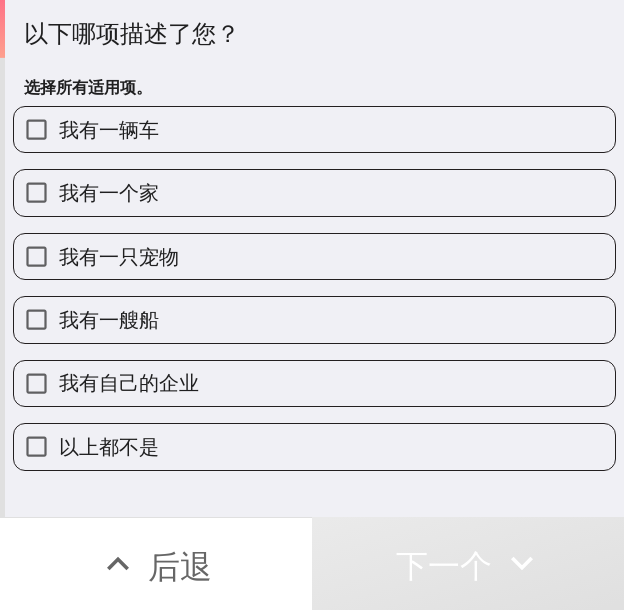 click on "我有自己的企业" at bounding box center [129, 382] 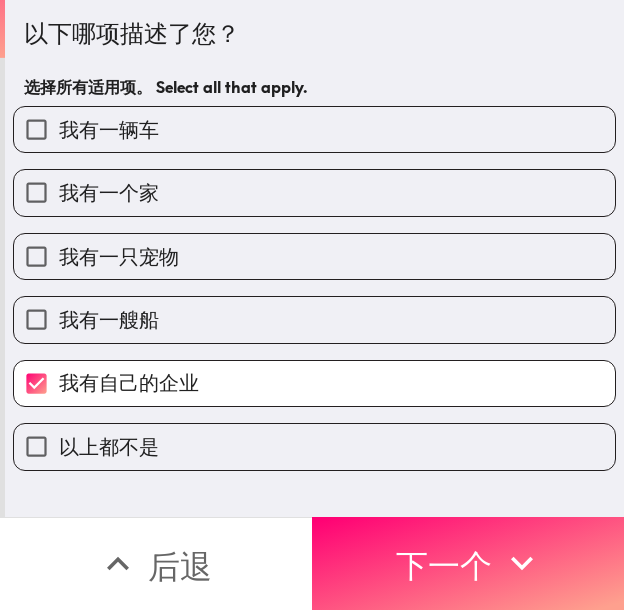 click on "我有一个家" at bounding box center (314, 192) 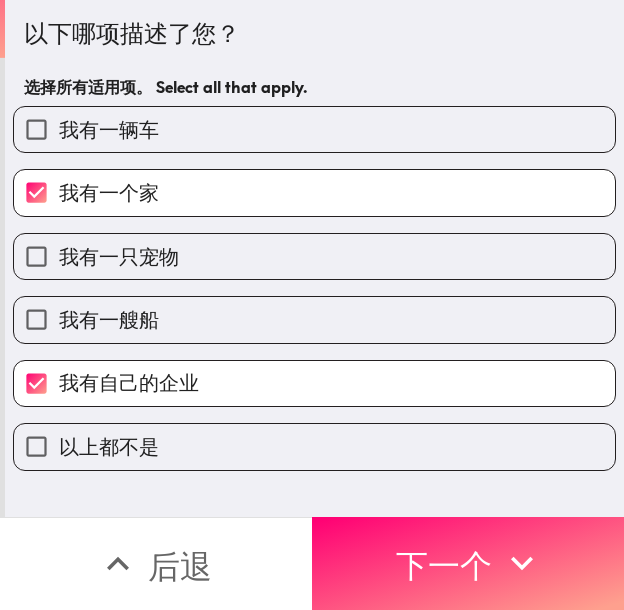 click on "我有一辆车" at bounding box center (314, 129) 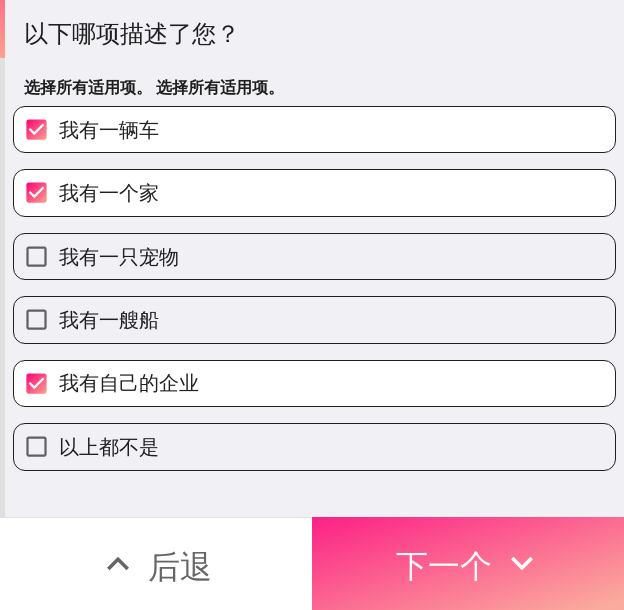 click on "下一个" at bounding box center [444, 566] 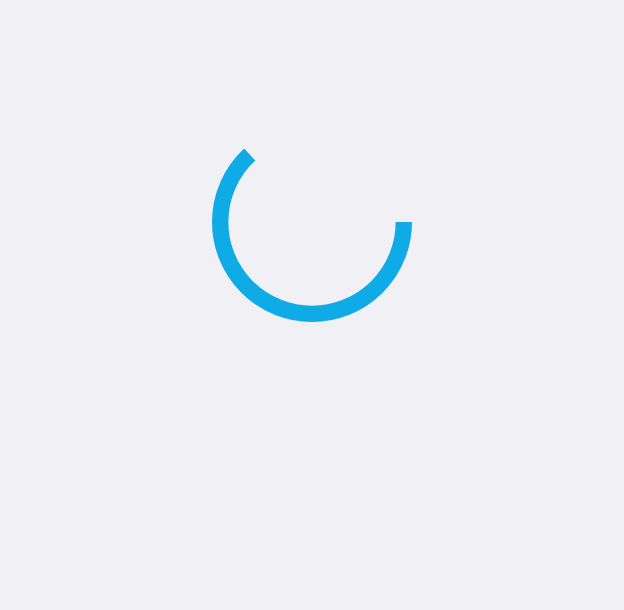 scroll, scrollTop: 0, scrollLeft: 0, axis: both 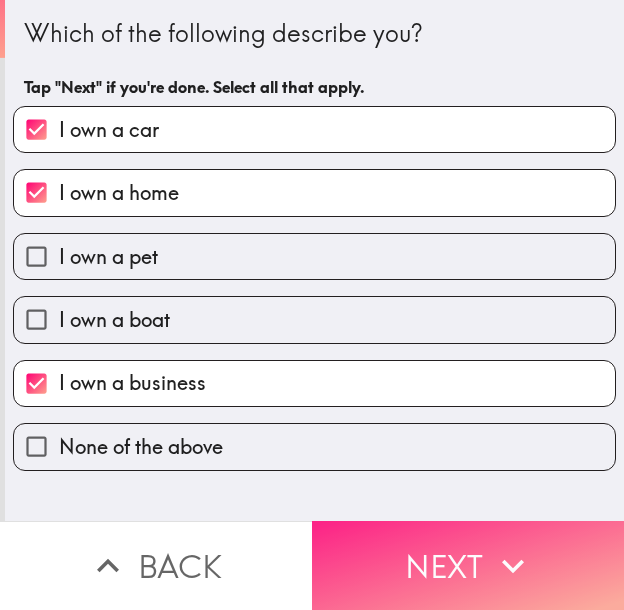 drag, startPoint x: 485, startPoint y: 550, endPoint x: 532, endPoint y: 554, distance: 47.169907 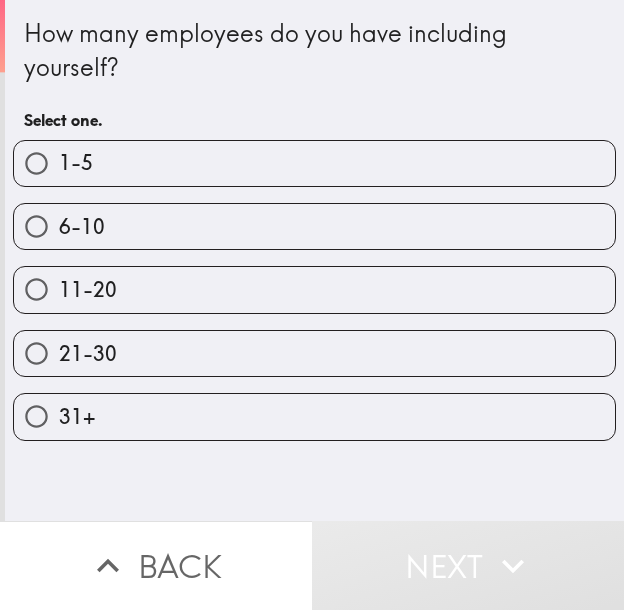 drag, startPoint x: 398, startPoint y: 154, endPoint x: 405, endPoint y: 211, distance: 57.428215 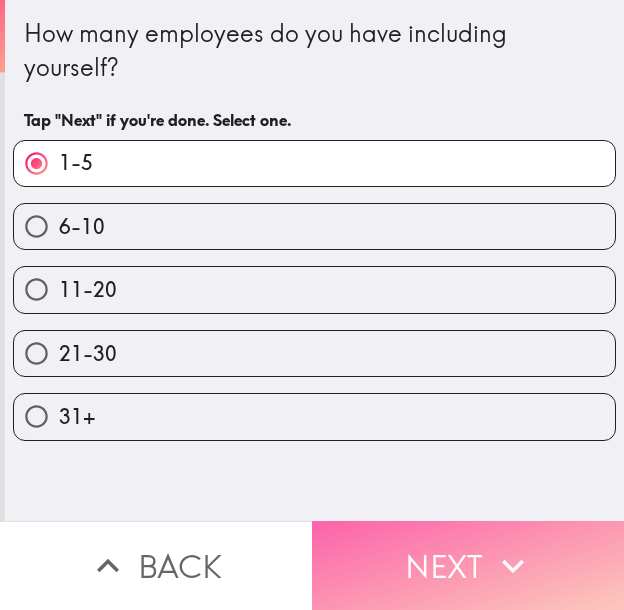 click 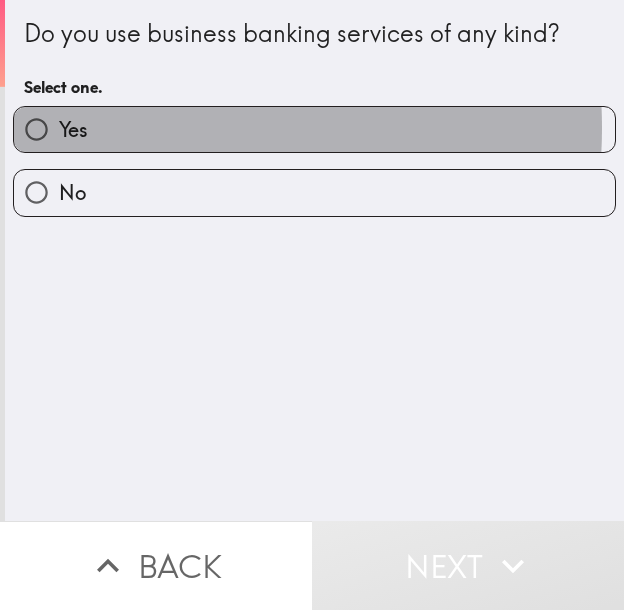 drag, startPoint x: 148, startPoint y: 128, endPoint x: 0, endPoint y: 138, distance: 148.33745 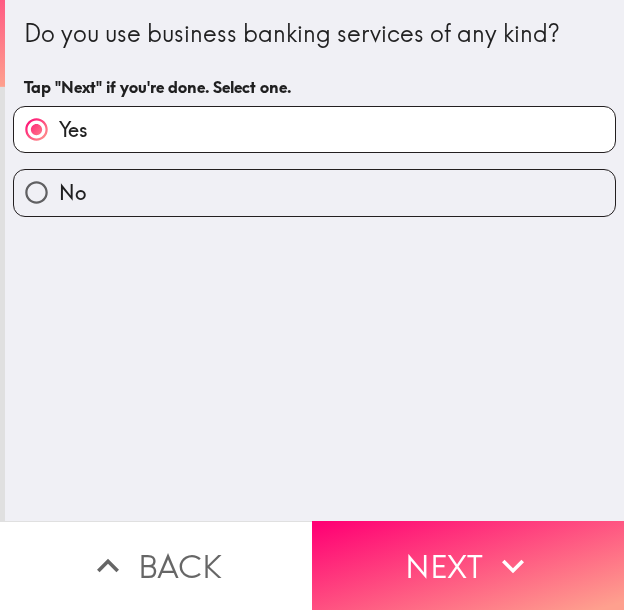 click 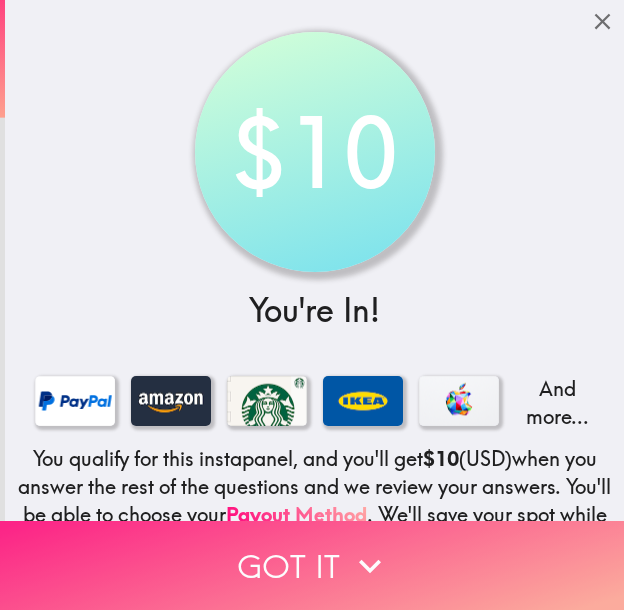 click on "Got it" at bounding box center (312, 565) 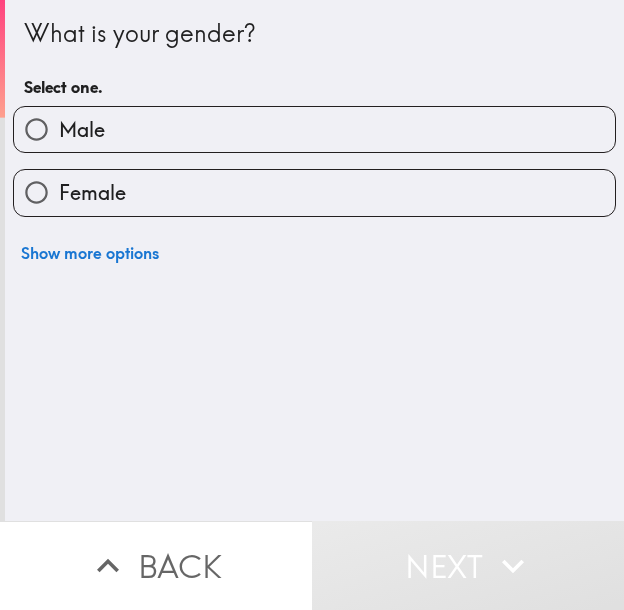 type 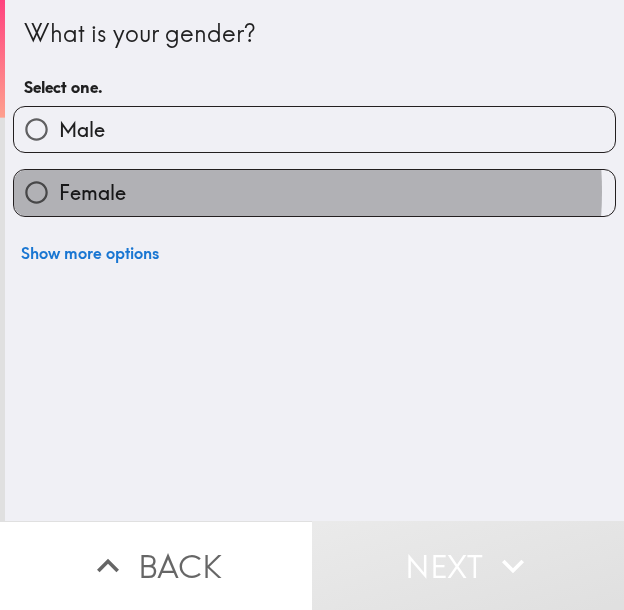 drag, startPoint x: 243, startPoint y: 191, endPoint x: 30, endPoint y: 189, distance: 213.00938 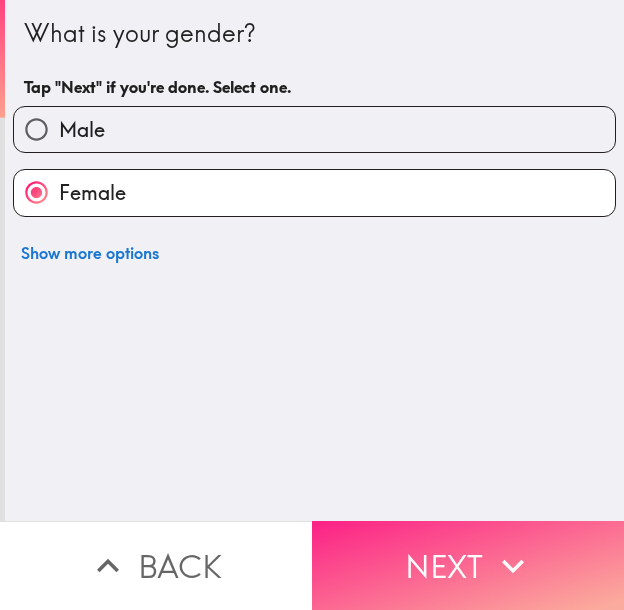click on "Next" at bounding box center [468, 565] 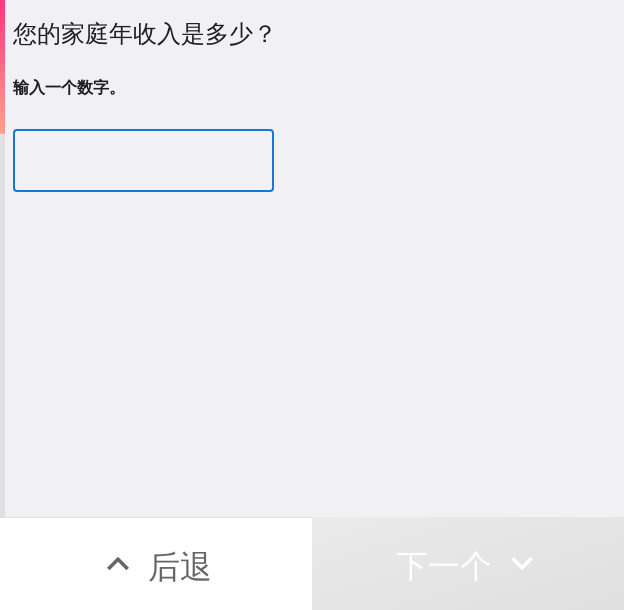 click at bounding box center [143, 161] 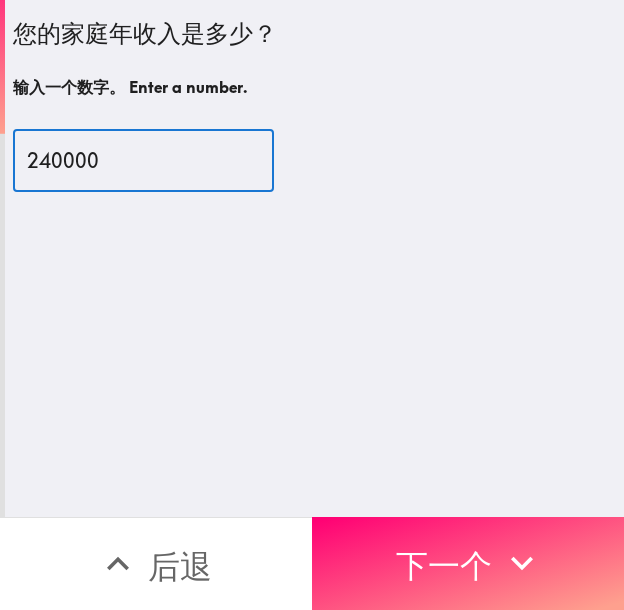 type on "240000" 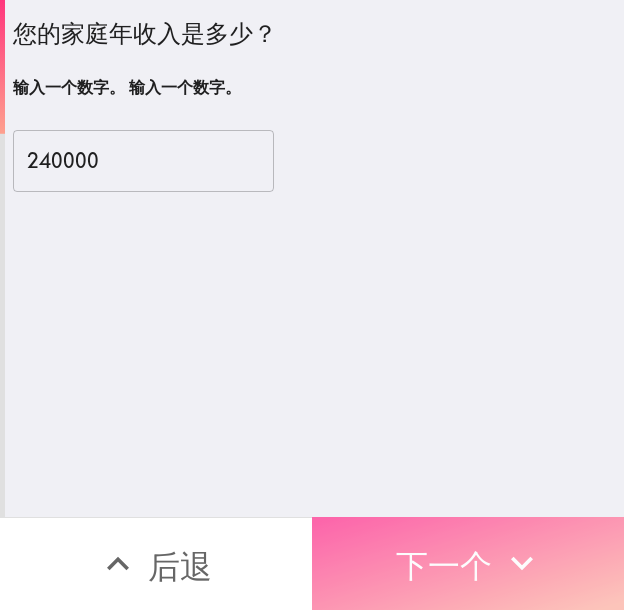 click on "下一个" at bounding box center (444, 566) 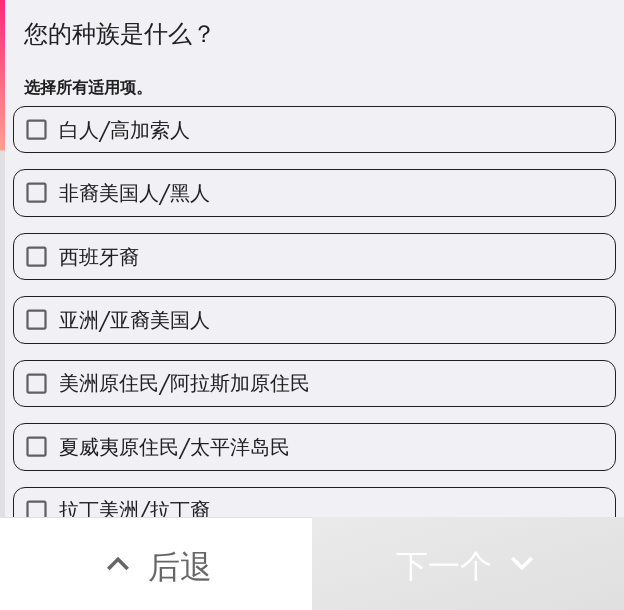 click on "白人/高加索人" at bounding box center (314, 129) 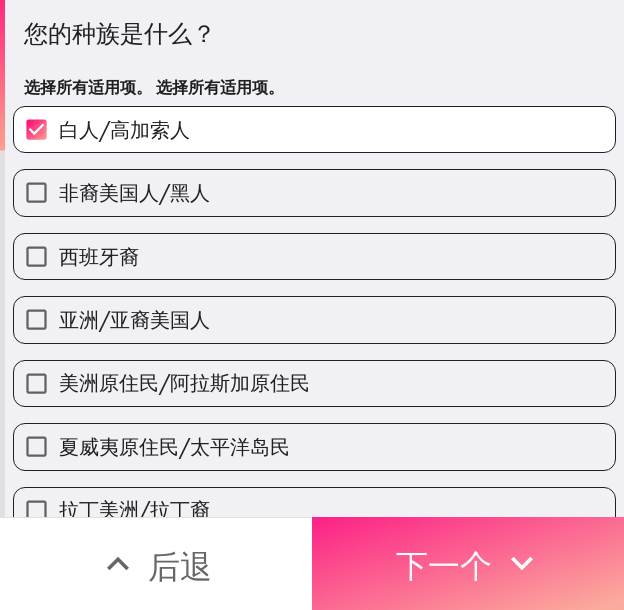 click on "下一个" at bounding box center (444, 566) 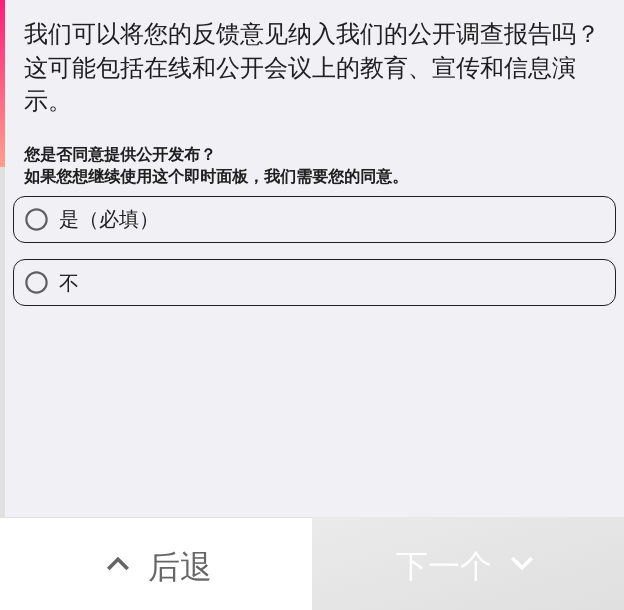 click on "是（必填）" at bounding box center [314, 219] 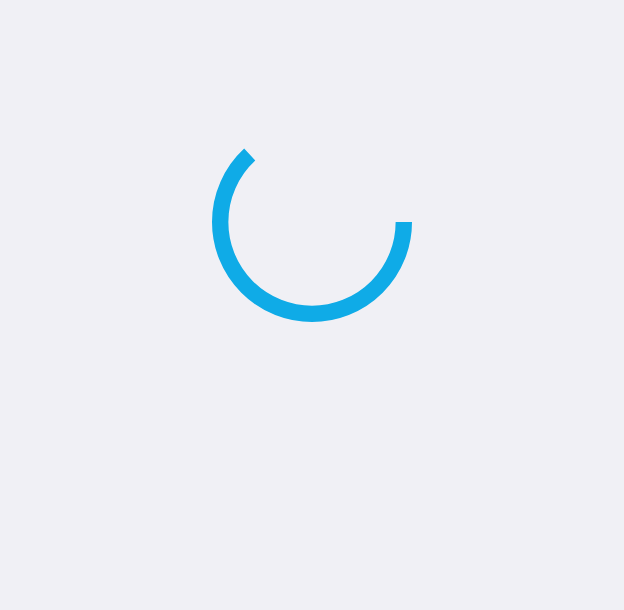 scroll, scrollTop: 0, scrollLeft: 0, axis: both 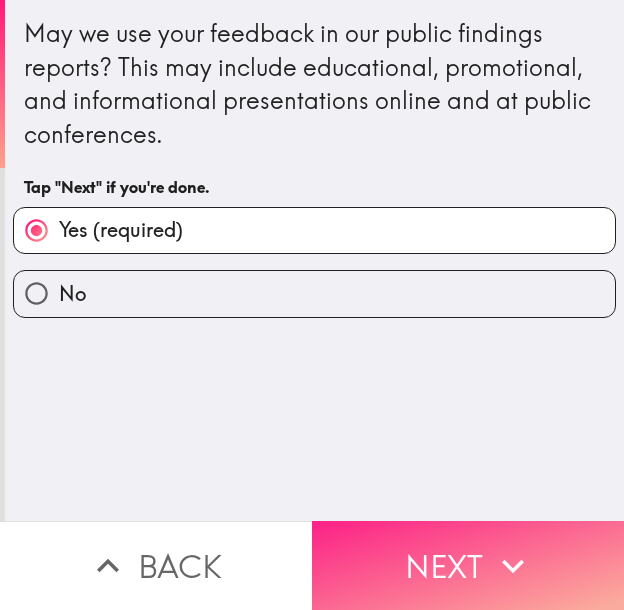 click on "Next" at bounding box center (468, 565) 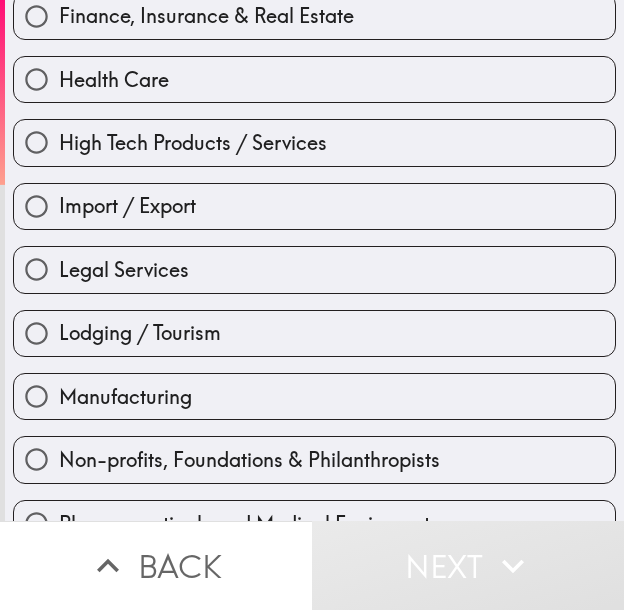 scroll, scrollTop: 500, scrollLeft: 0, axis: vertical 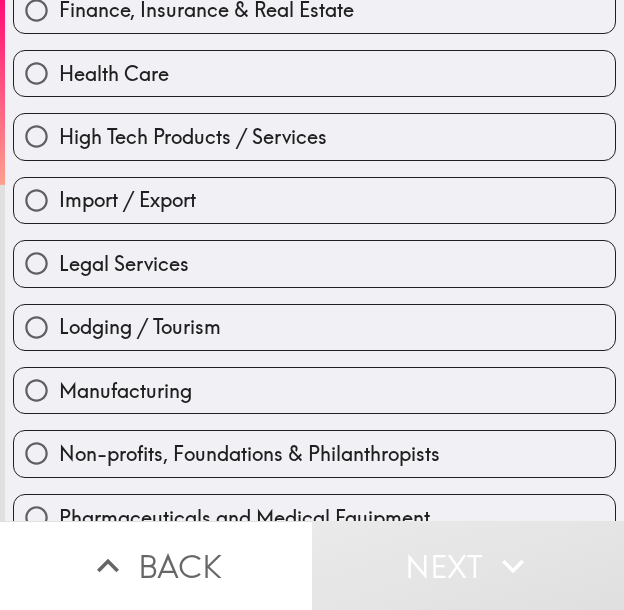click on "Manufacturing" at bounding box center (306, 382) 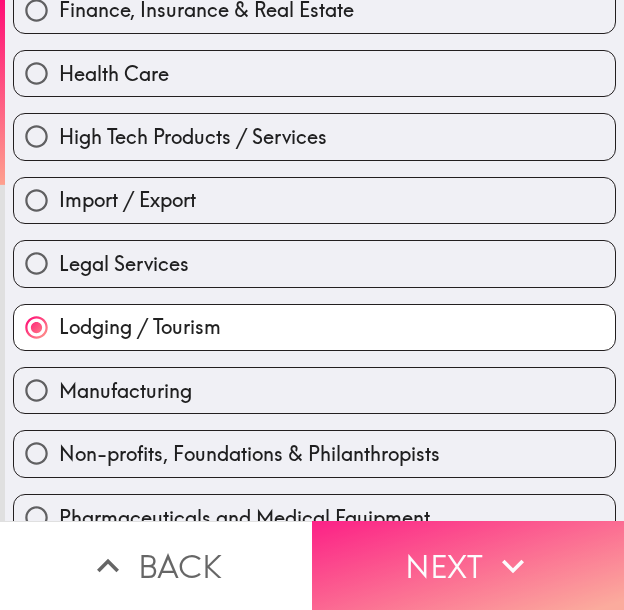 drag, startPoint x: 475, startPoint y: 550, endPoint x: 387, endPoint y: 524, distance: 91.76056 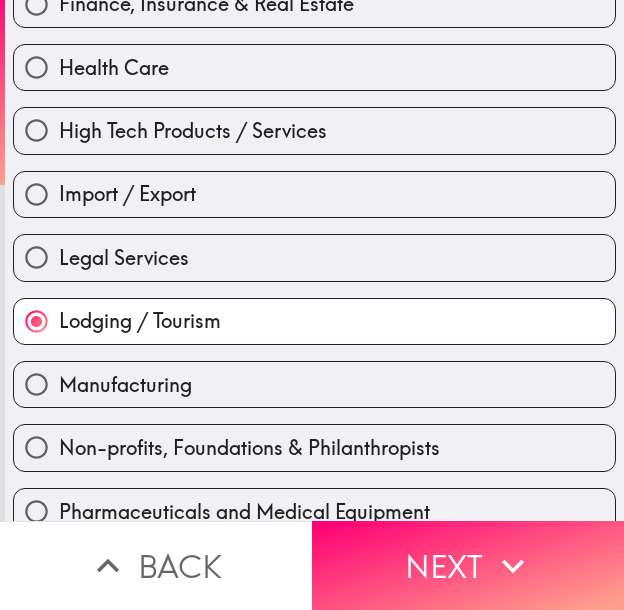 scroll, scrollTop: 149, scrollLeft: 0, axis: vertical 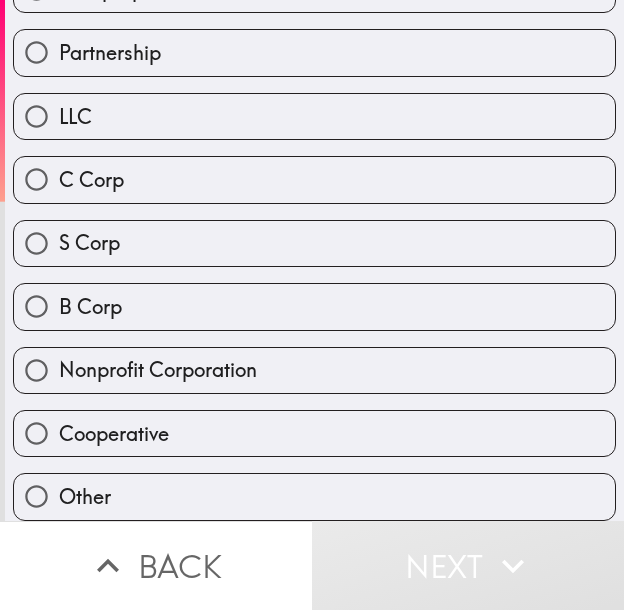 click on "LLC" at bounding box center [314, 116] 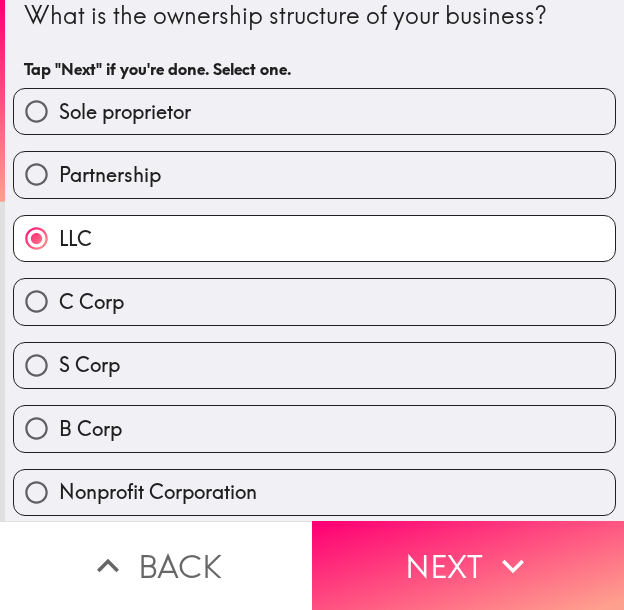 scroll, scrollTop: 0, scrollLeft: 0, axis: both 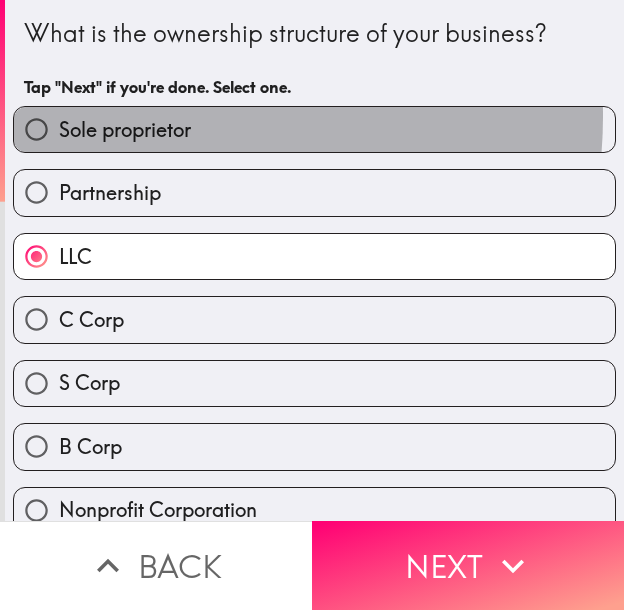 click on "Sole proprietor" at bounding box center [125, 130] 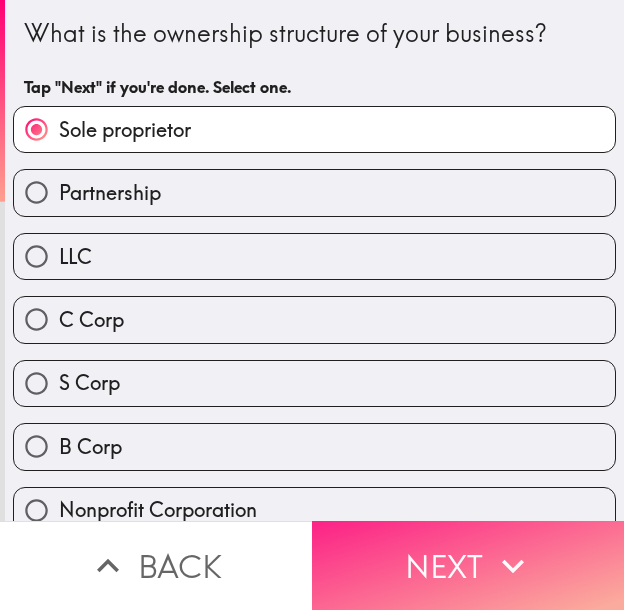click 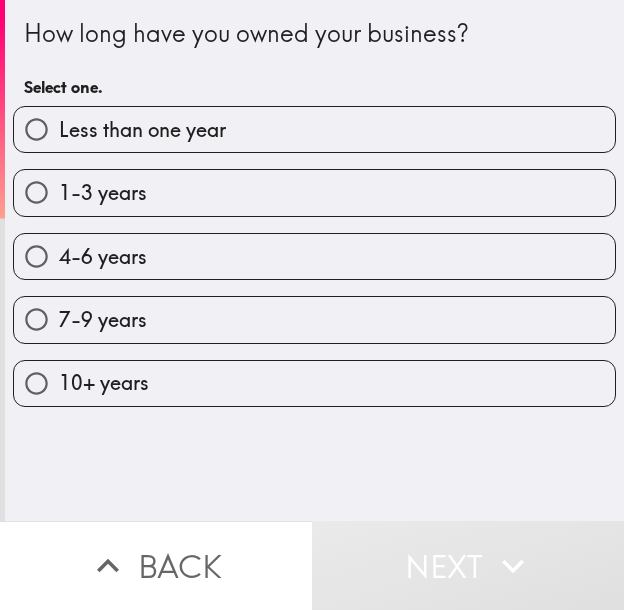 type 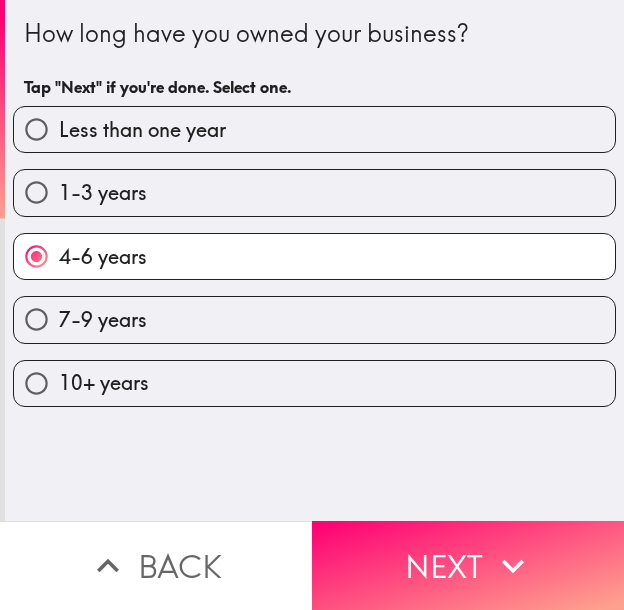 drag, startPoint x: 404, startPoint y: 542, endPoint x: 623, endPoint y: 539, distance: 219.02055 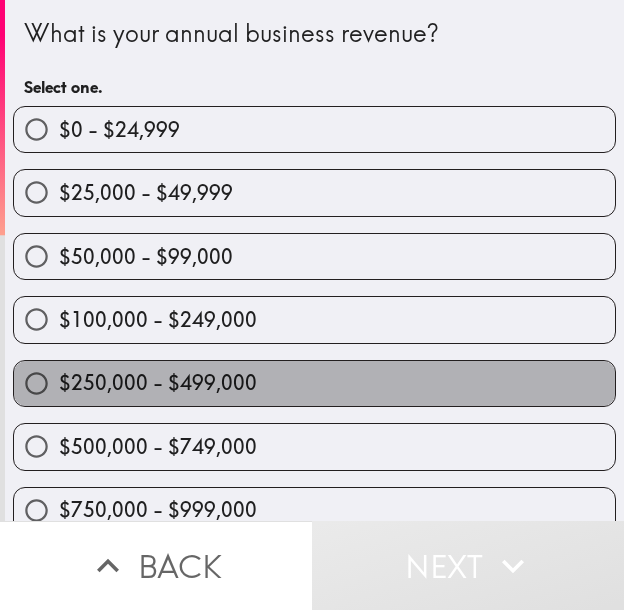 drag, startPoint x: 361, startPoint y: 380, endPoint x: 1, endPoint y: 391, distance: 360.16803 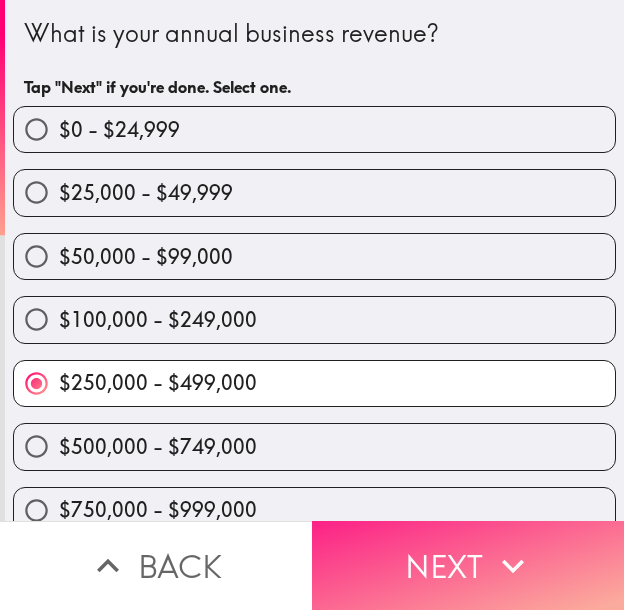 drag, startPoint x: 483, startPoint y: 549, endPoint x: 490, endPoint y: 557, distance: 10.630146 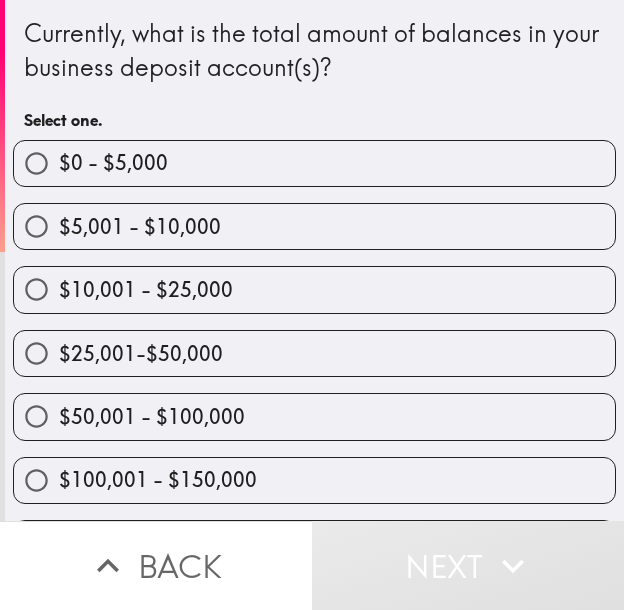 click on "$25,001-$50,000" at bounding box center [314, 353] 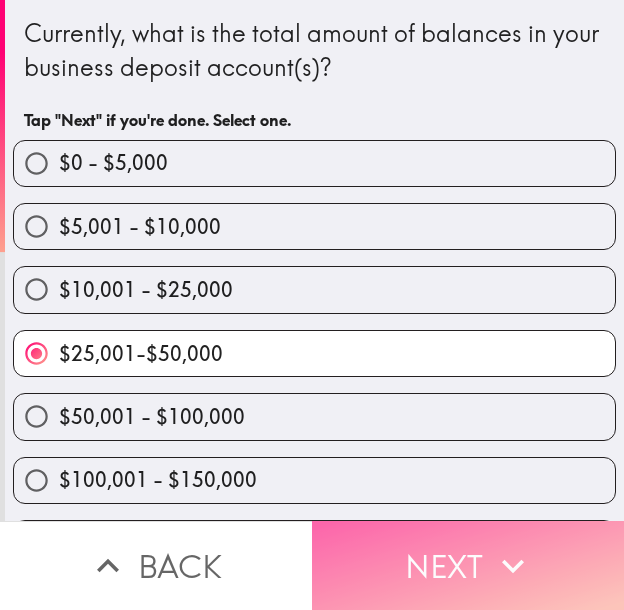 click 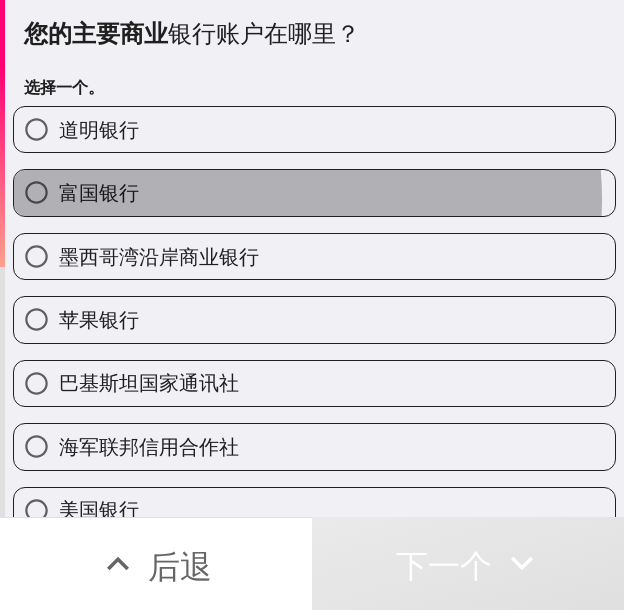 click on "富国银行" at bounding box center [314, 192] 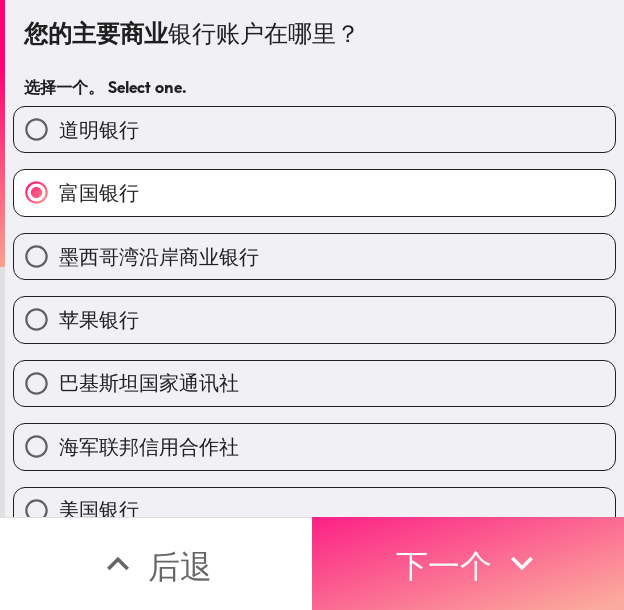 click on "下一个" at bounding box center (444, 566) 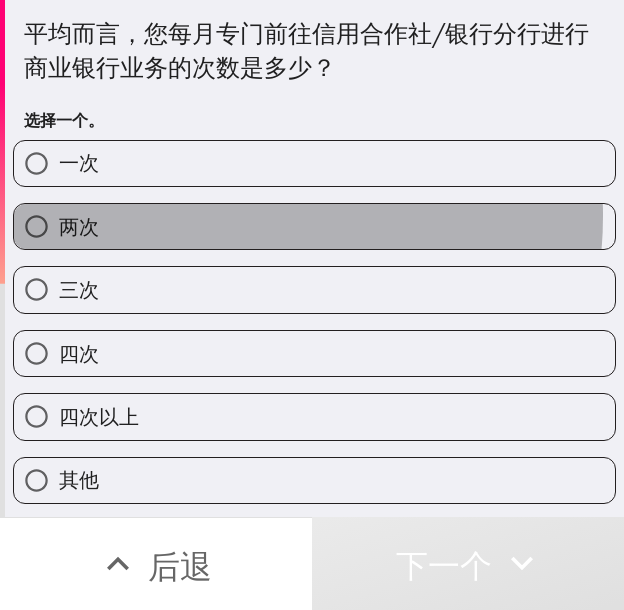 click on "两次" at bounding box center (314, 226) 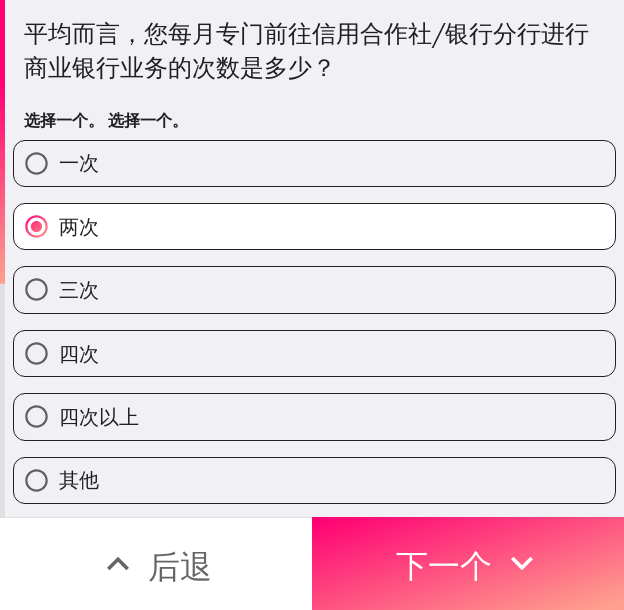 click on "一次" at bounding box center (314, 163) 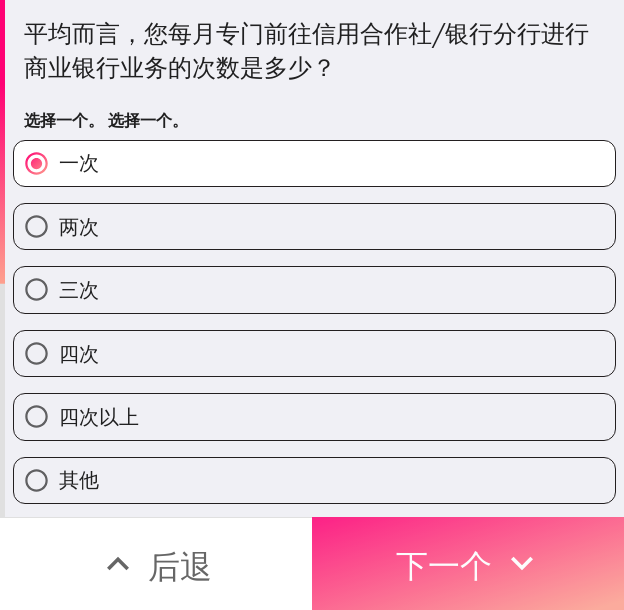 click on "下一个" at bounding box center [444, 566] 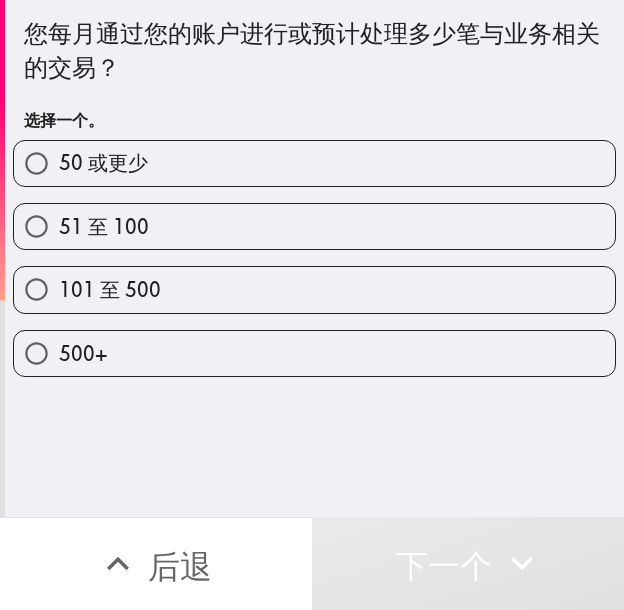 click on "101 至 500" at bounding box center (314, 289) 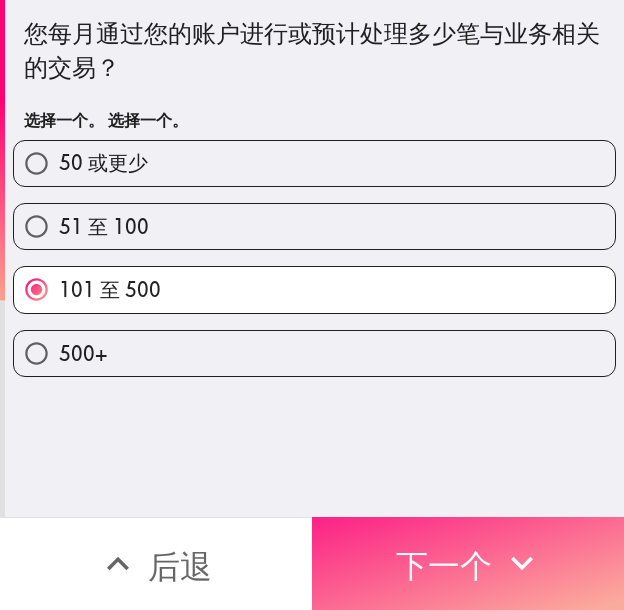 click on "下一个" at bounding box center (444, 566) 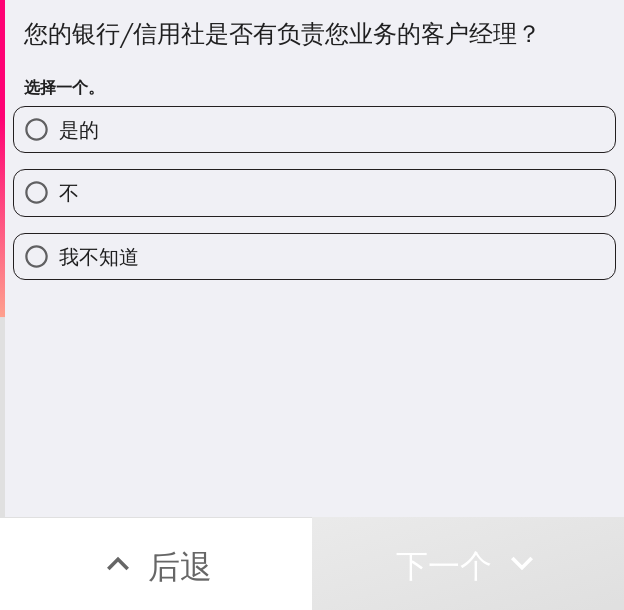 click on "是的" at bounding box center (314, 129) 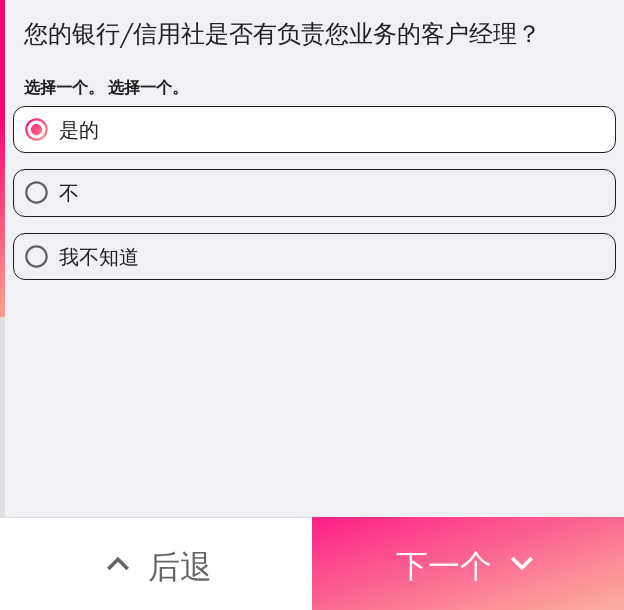 click on "下一个" at bounding box center [444, 566] 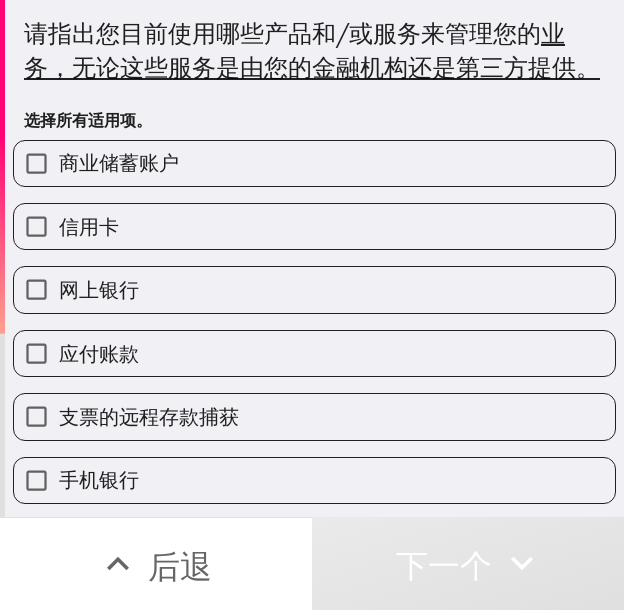 drag, startPoint x: 235, startPoint y: 195, endPoint x: 239, endPoint y: 210, distance: 15.524175 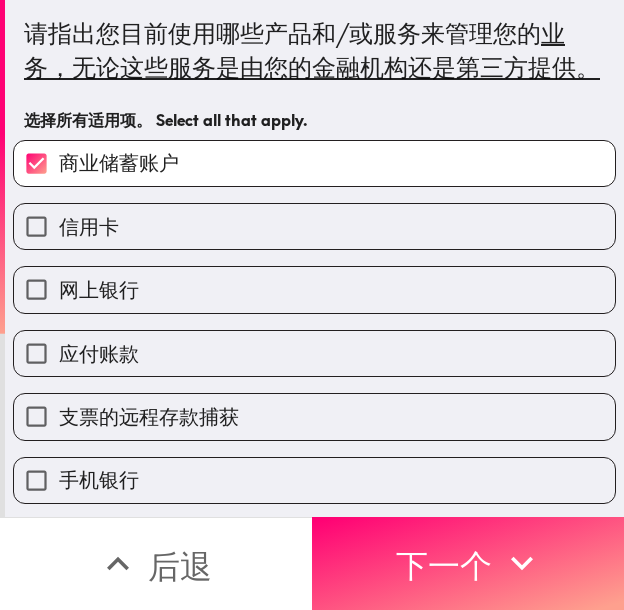 drag, startPoint x: 217, startPoint y: 258, endPoint x: 211, endPoint y: 312, distance: 54.33231 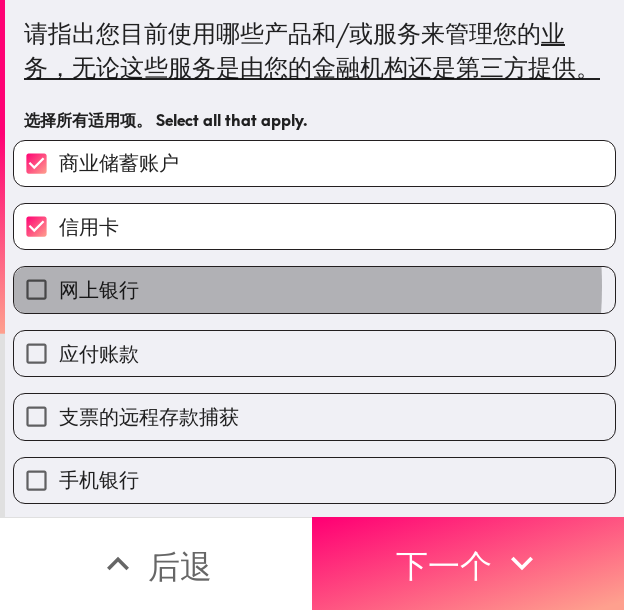 click on "网上银行" at bounding box center (314, 289) 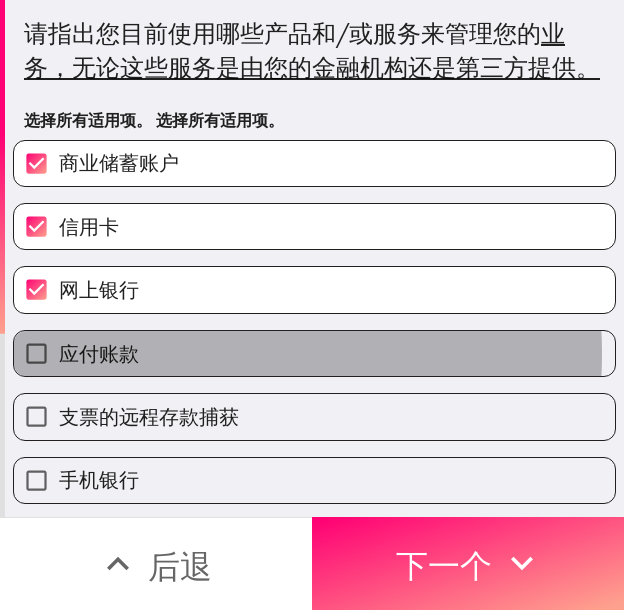 click on "应付账款" at bounding box center [314, 353] 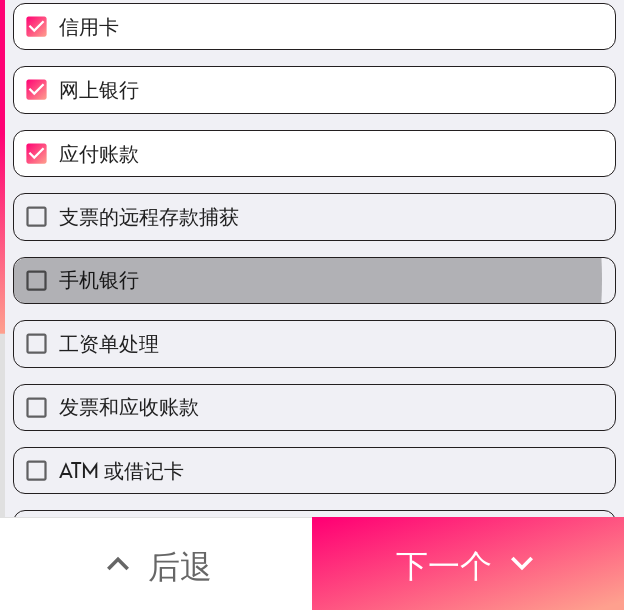 click on "手机银行" at bounding box center [314, 280] 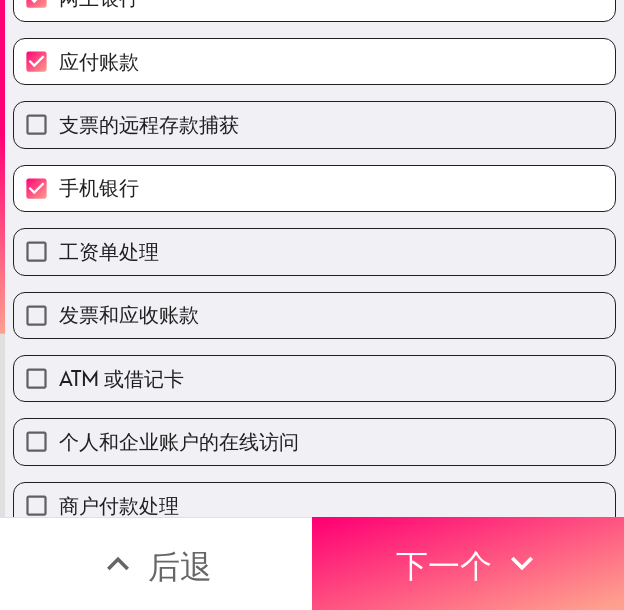 scroll, scrollTop: 300, scrollLeft: 0, axis: vertical 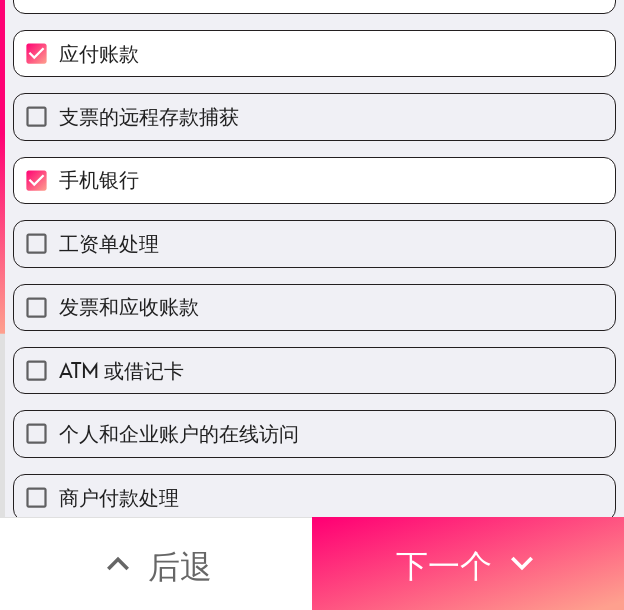 click on "工资单处理" at bounding box center (314, 243) 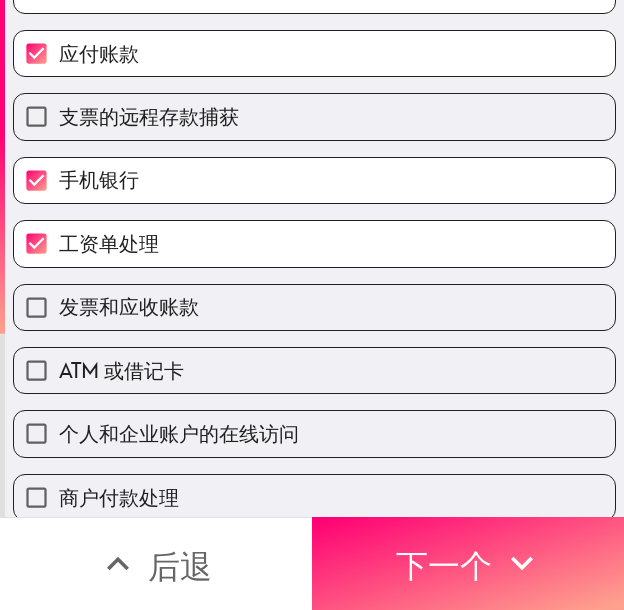 click on "ATM 或借记卡" at bounding box center (121, 370) 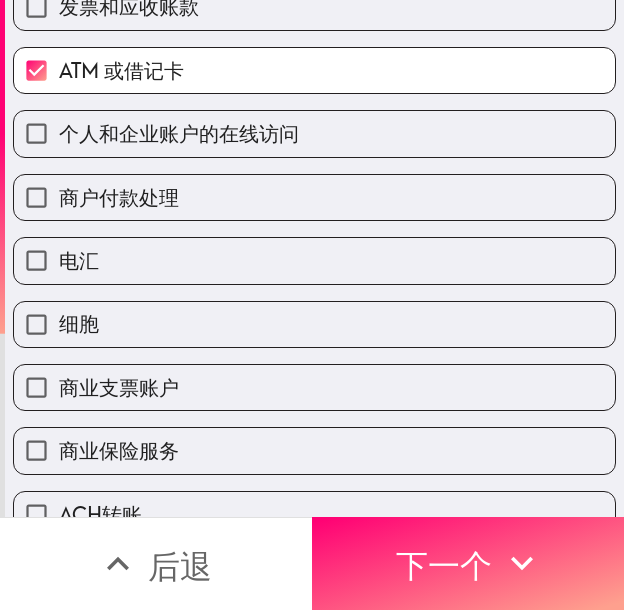 drag, startPoint x: 205, startPoint y: 173, endPoint x: 202, endPoint y: 191, distance: 18.248287 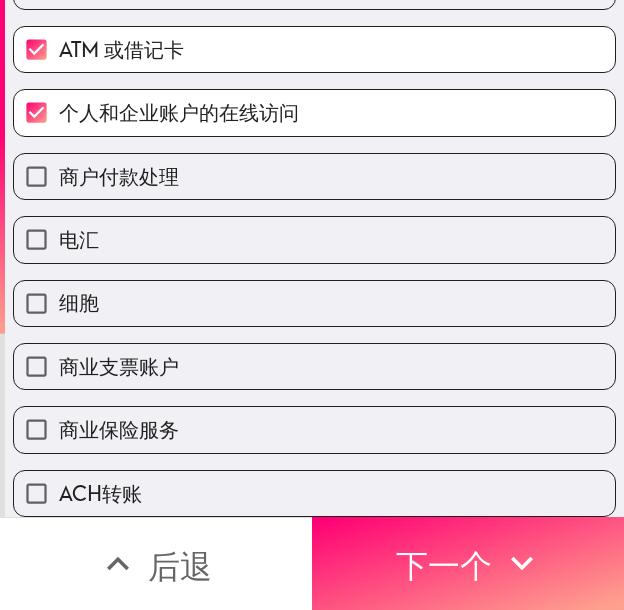 scroll, scrollTop: 670, scrollLeft: 0, axis: vertical 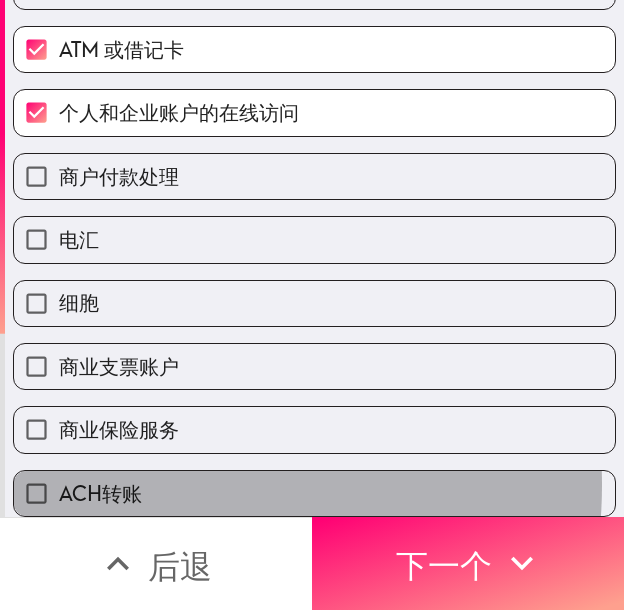 click on "ACH转账" at bounding box center [314, 493] 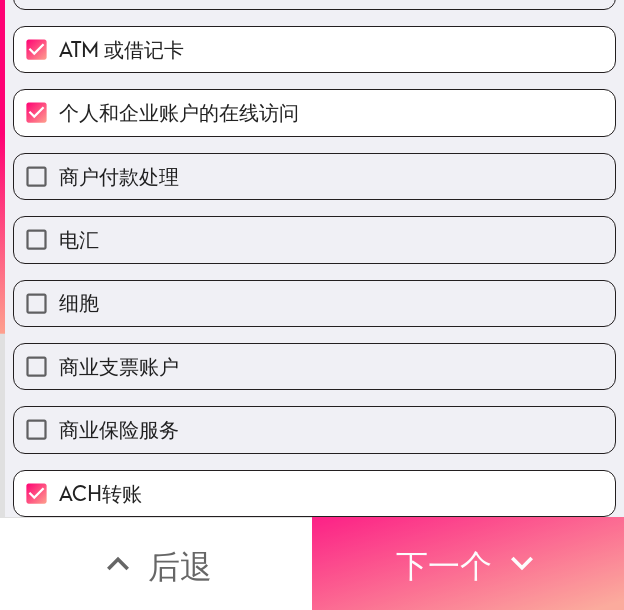 click on "下一个" at bounding box center [468, 563] 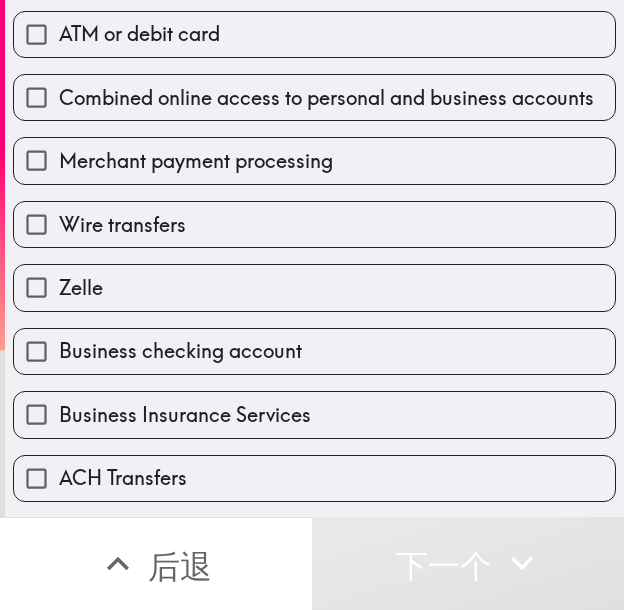 scroll, scrollTop: 636, scrollLeft: 0, axis: vertical 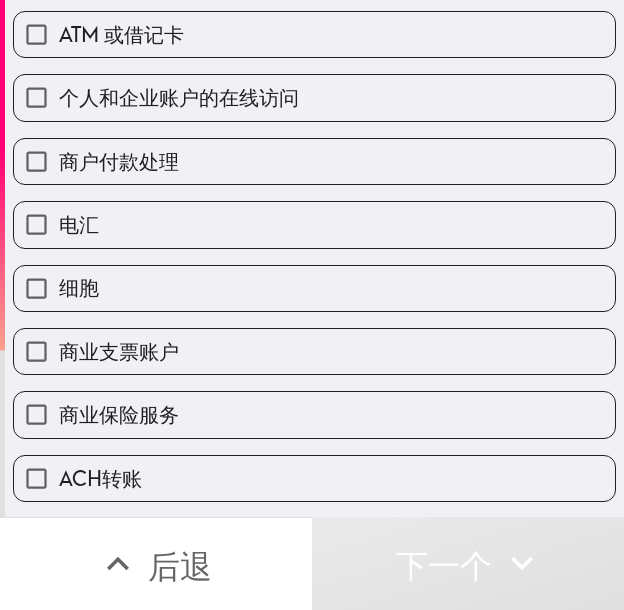 click on "细胞" at bounding box center (314, 288) 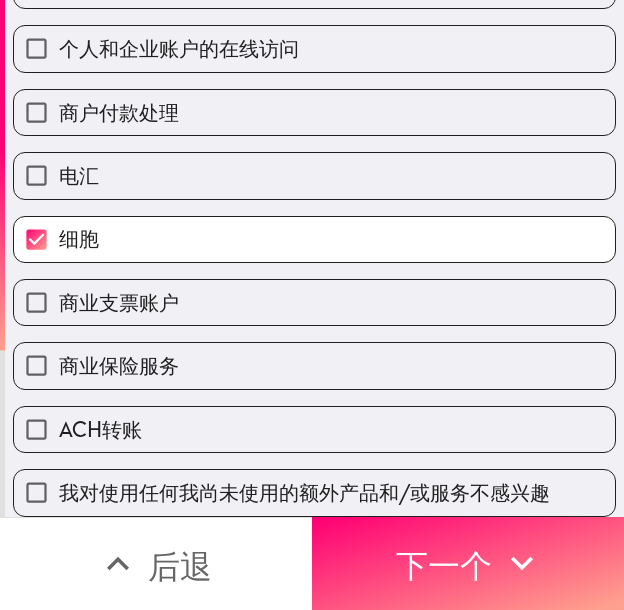 scroll, scrollTop: 700, scrollLeft: 0, axis: vertical 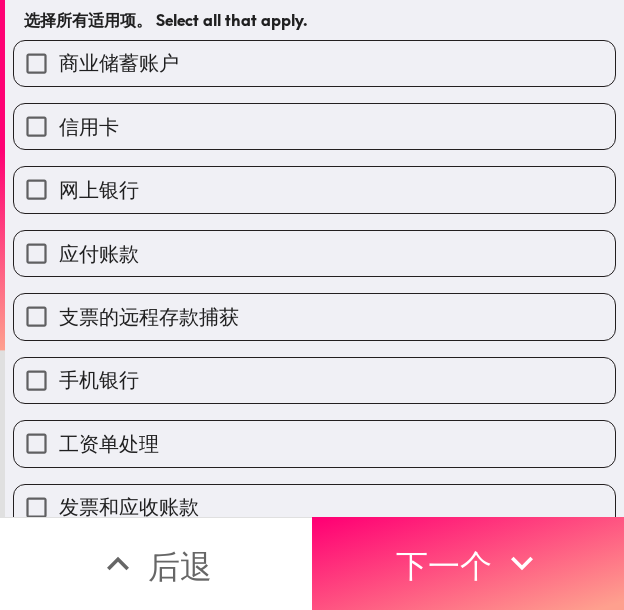 drag, startPoint x: 251, startPoint y: 320, endPoint x: 277, endPoint y: 362, distance: 49.396355 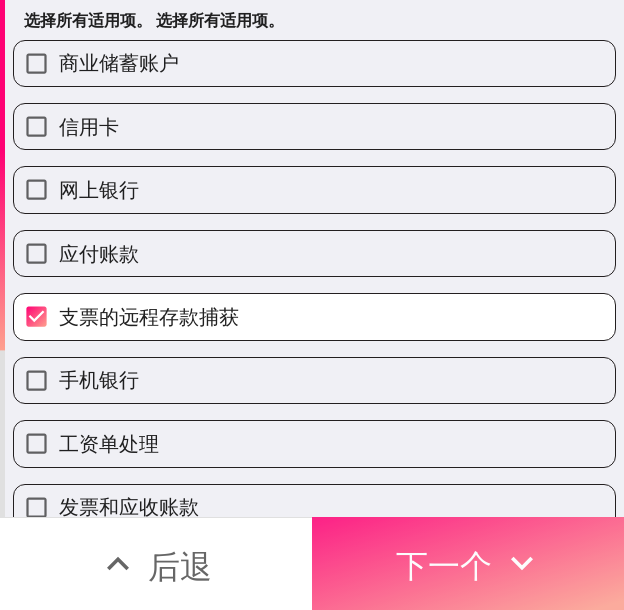 click on "下一个" at bounding box center (444, 566) 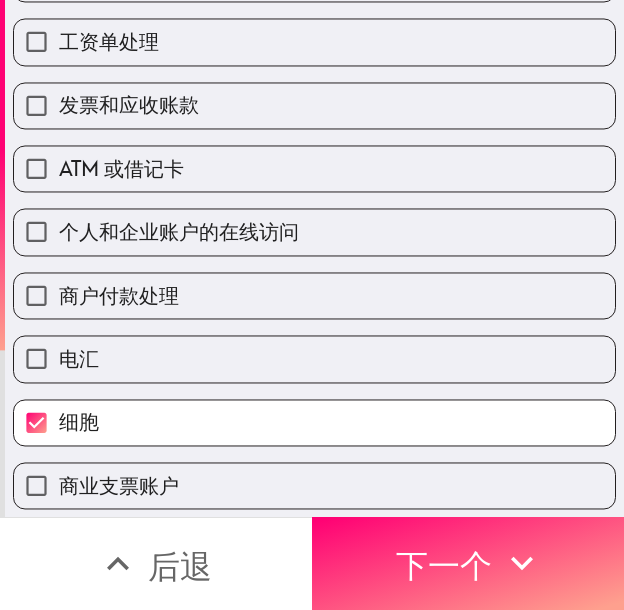scroll, scrollTop: 0, scrollLeft: 0, axis: both 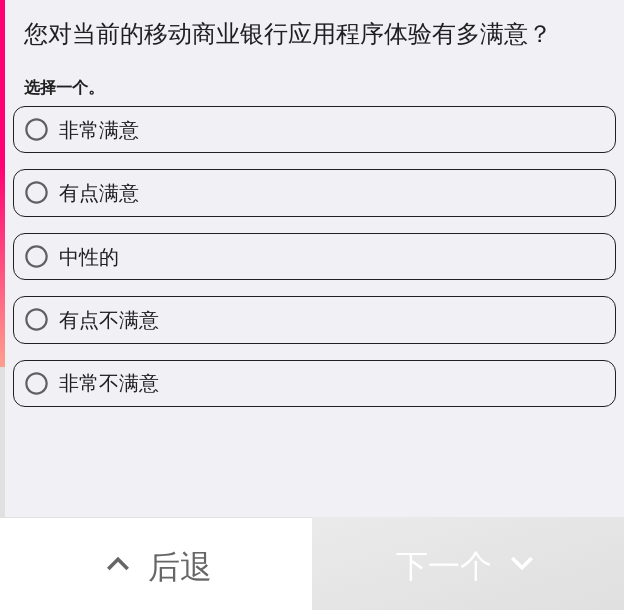 click on "非常满意" at bounding box center [314, 129] 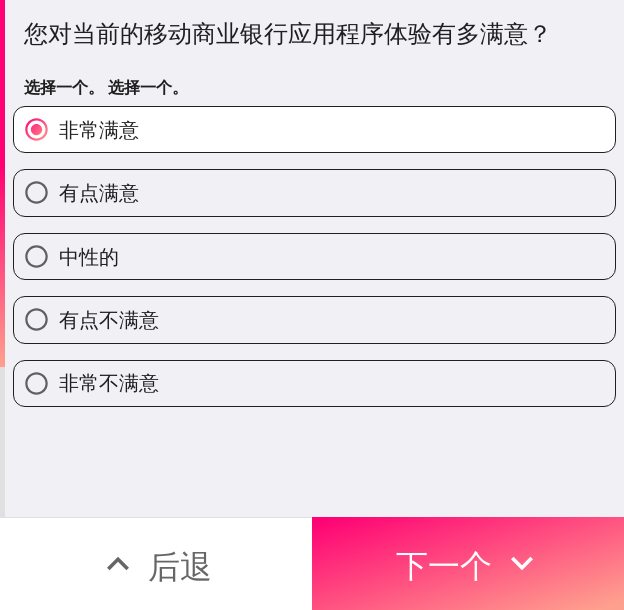 click on "有点满意" at bounding box center (314, 192) 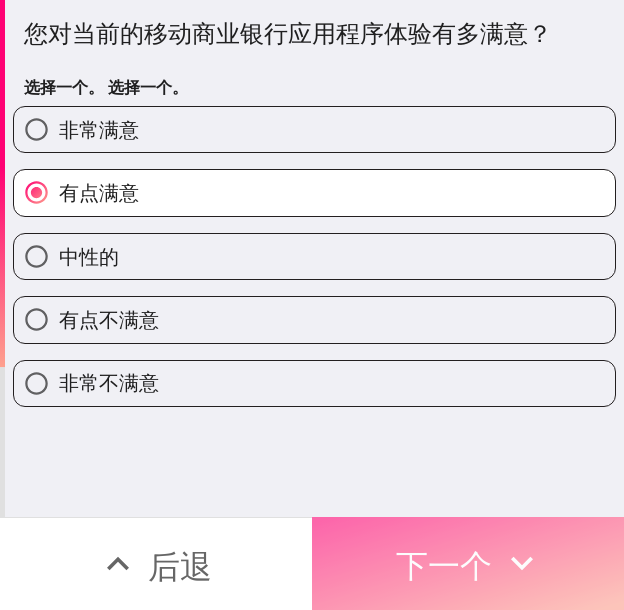 click on "下一个" at bounding box center (444, 566) 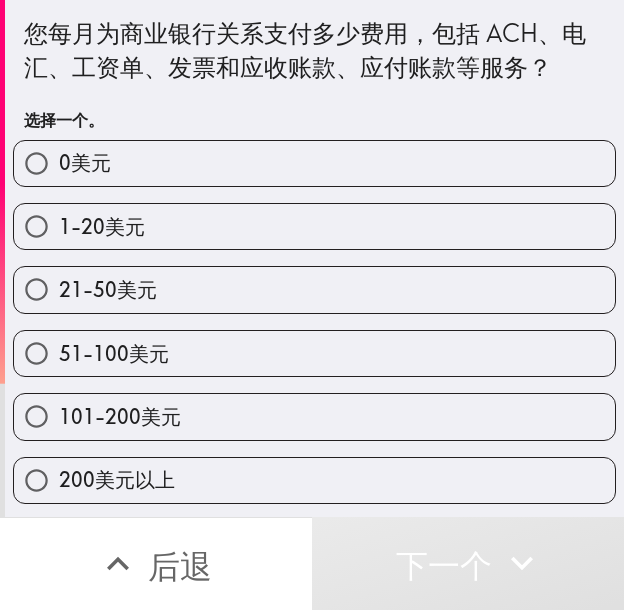 drag, startPoint x: 267, startPoint y: 410, endPoint x: 346, endPoint y: 403, distance: 79.30952 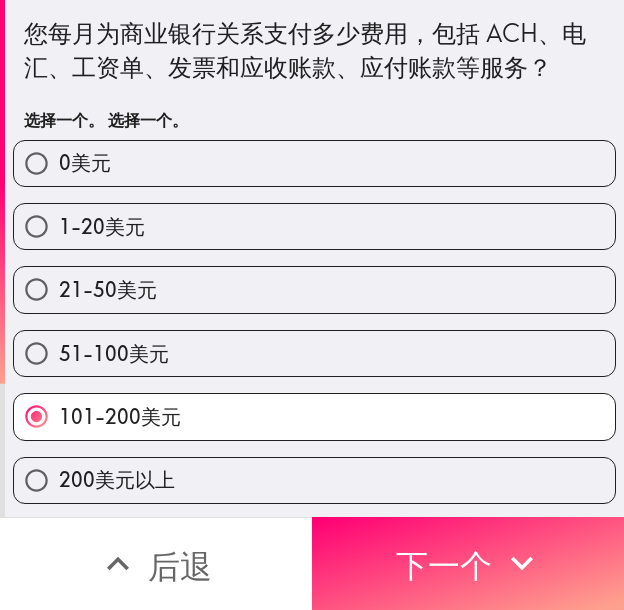 click on "200美元以上" at bounding box center [117, 479] 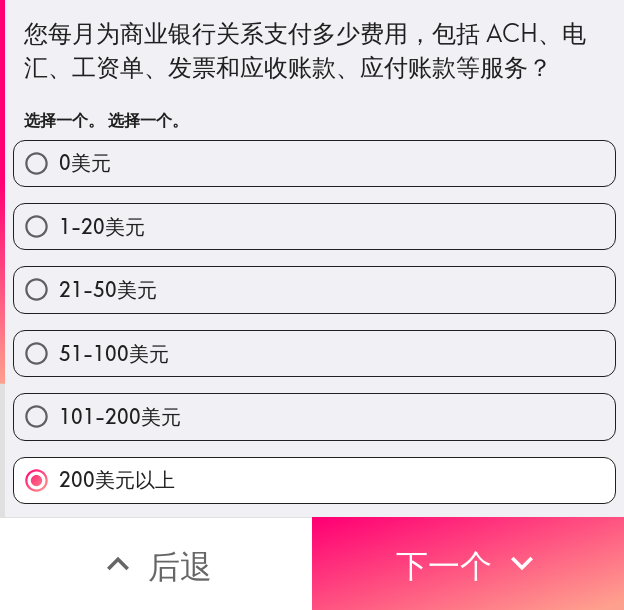 scroll, scrollTop: 2, scrollLeft: 0, axis: vertical 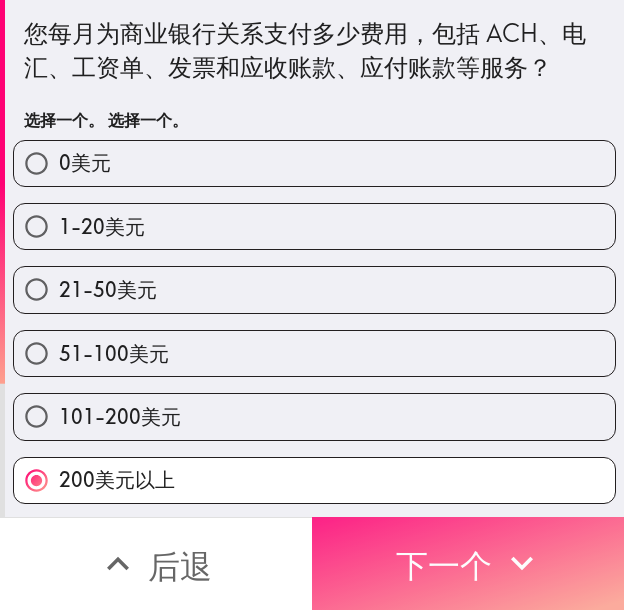 click on "下一个" at bounding box center [444, 566] 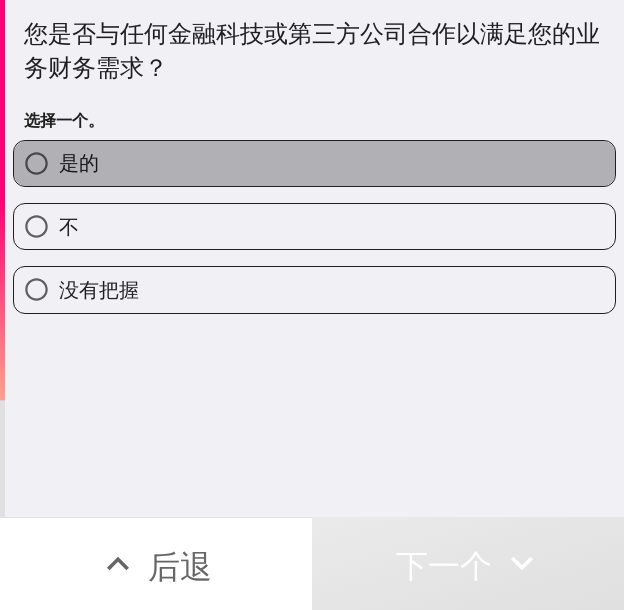 click on "是的" at bounding box center (314, 163) 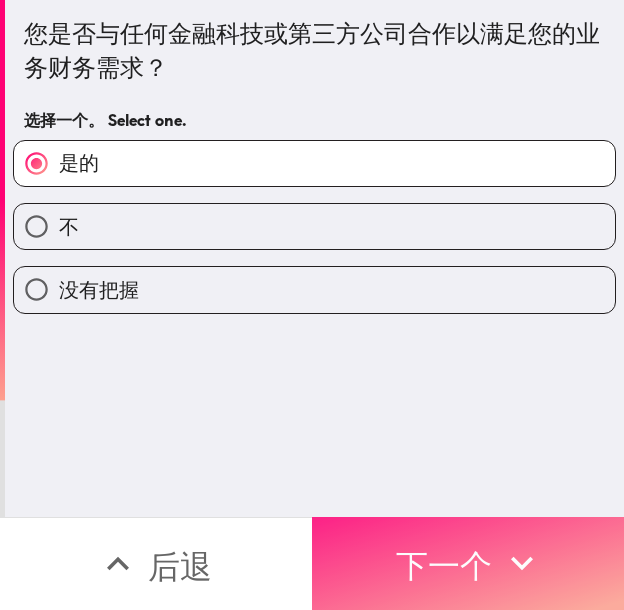 click on "下一个" at bounding box center (444, 566) 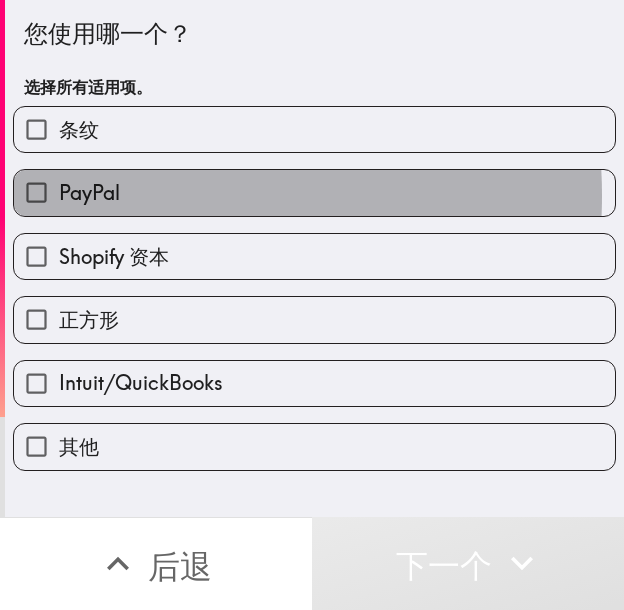 click on "PayPal" at bounding box center [89, 192] 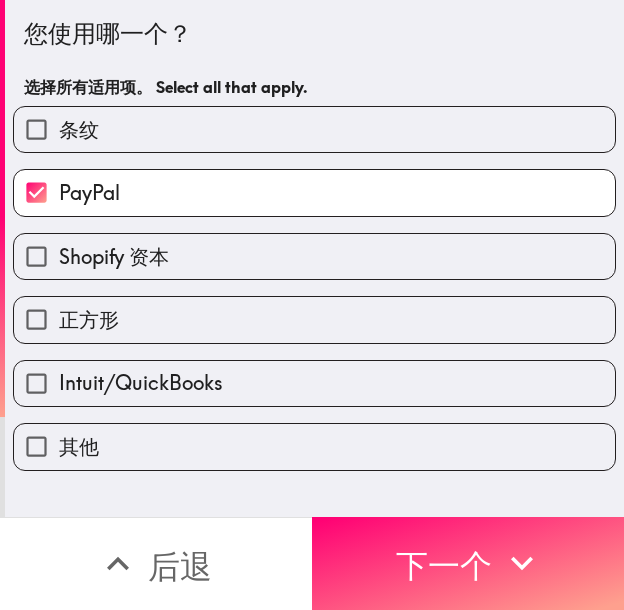 click on "Shopify 资本" at bounding box center [114, 256] 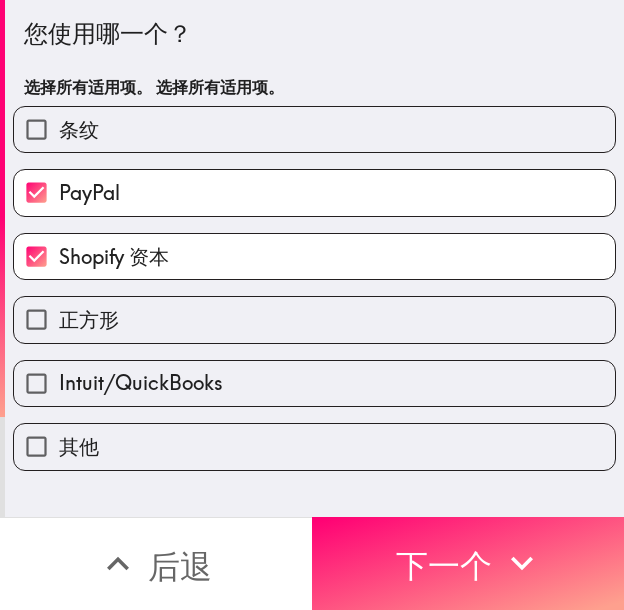 click on "Shopify 资本" at bounding box center [314, 256] 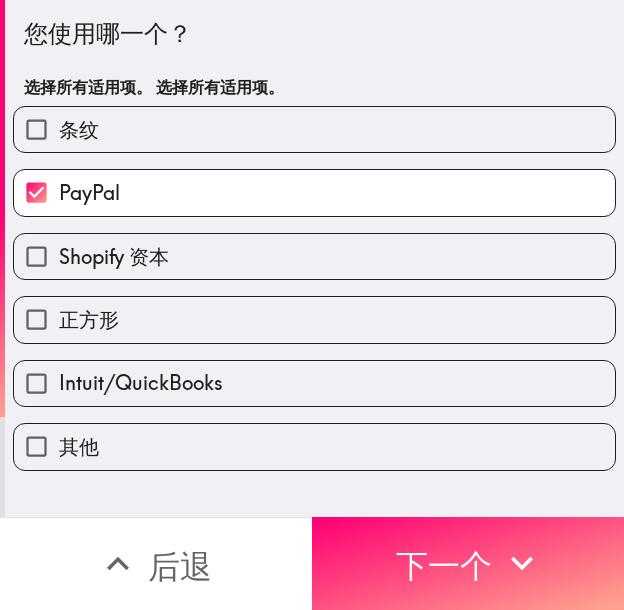 click on "条纹" at bounding box center [314, 129] 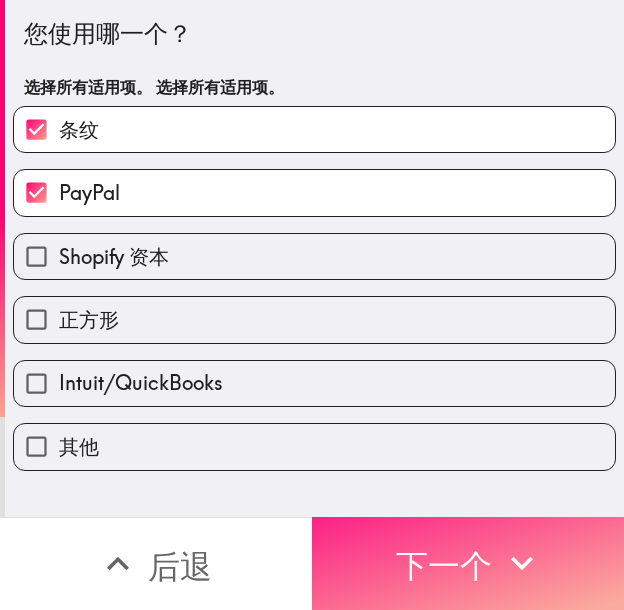 drag, startPoint x: 457, startPoint y: 549, endPoint x: 463, endPoint y: 540, distance: 10.816654 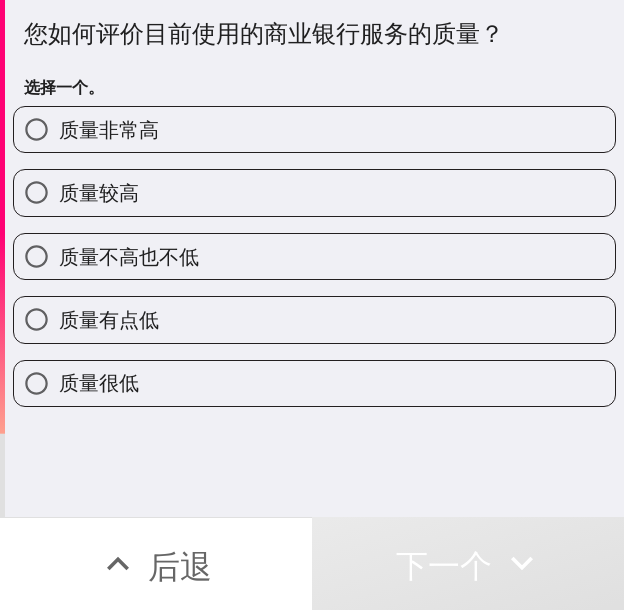 drag, startPoint x: 222, startPoint y: 122, endPoint x: 262, endPoint y: 152, distance: 50 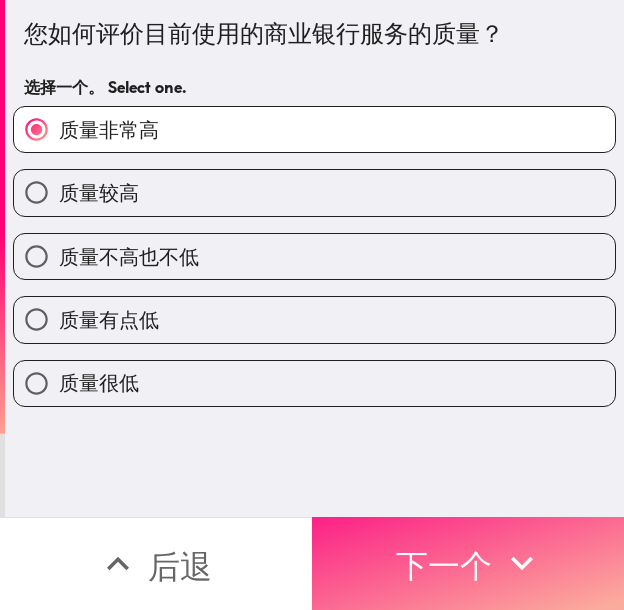 click on "下一个" at bounding box center (468, 563) 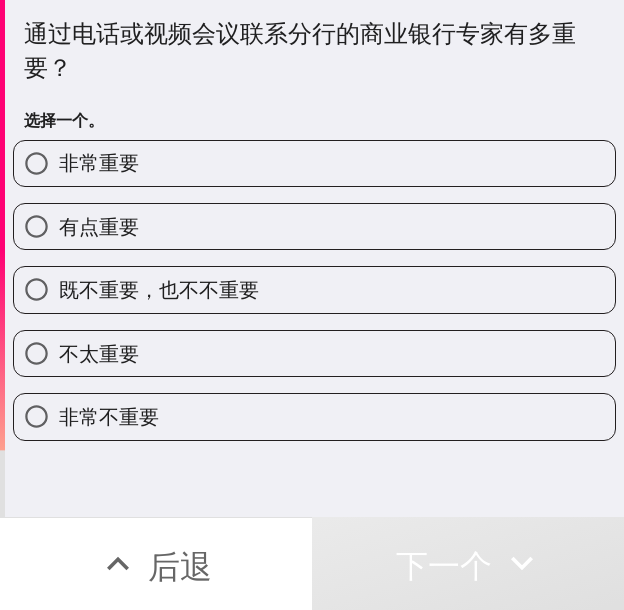 click on "非常重要" at bounding box center [314, 163] 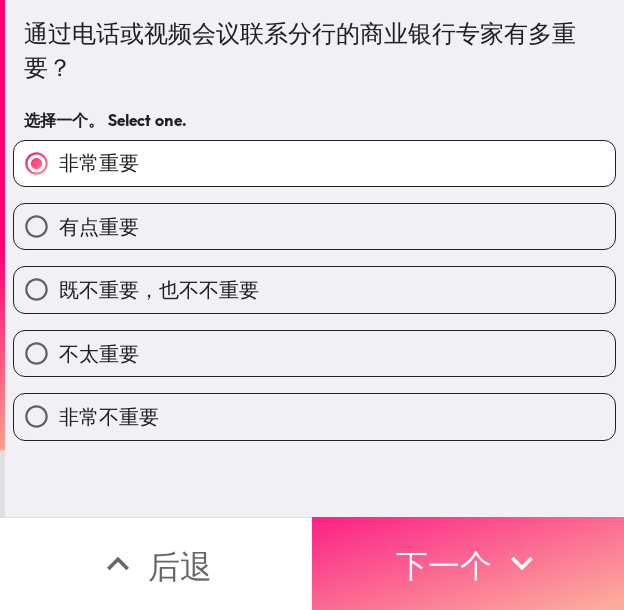 click on "下一个" at bounding box center (444, 566) 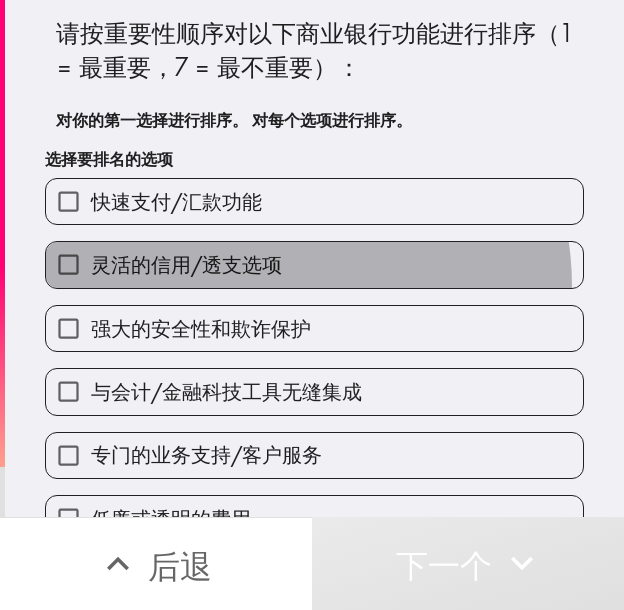 click on "灵活的信用/透支选项" at bounding box center (314, 264) 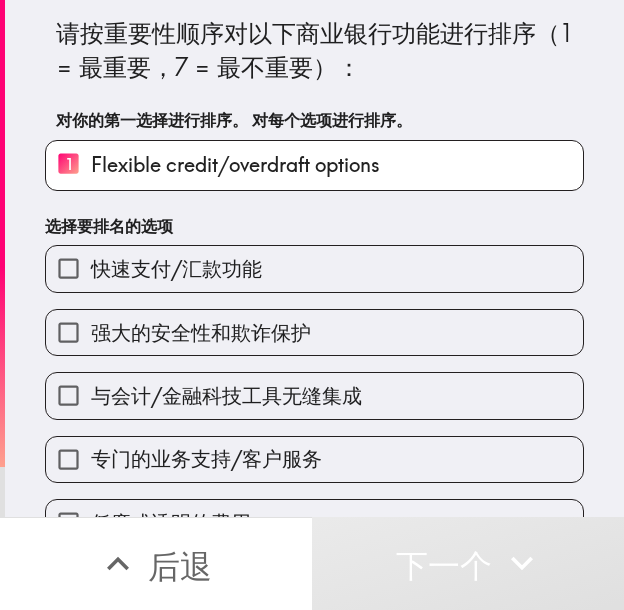 click on "与会计/金融科技工具无缝集成" at bounding box center (226, 395) 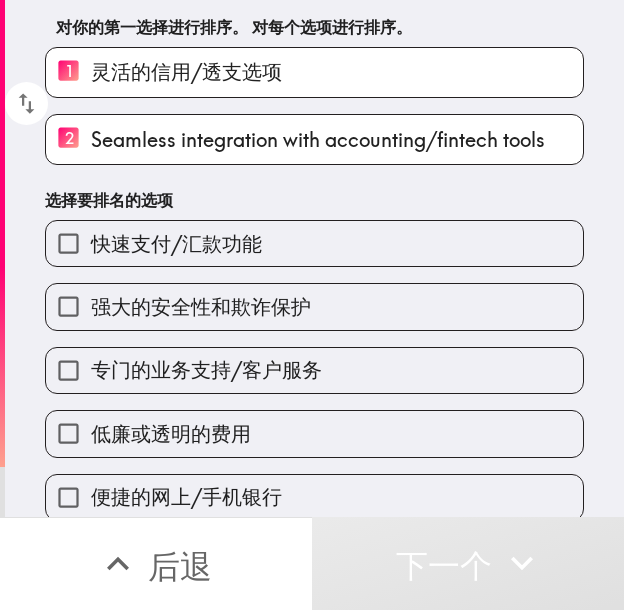 scroll, scrollTop: 112, scrollLeft: 0, axis: vertical 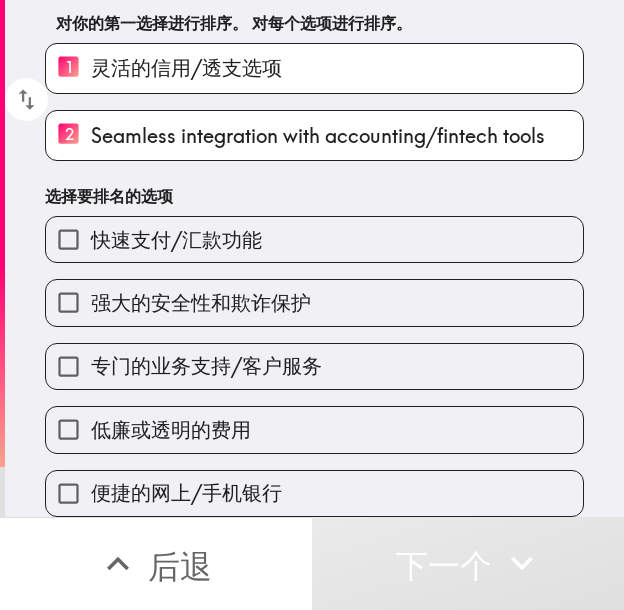 click on "专门的业务支持/客户服务" at bounding box center (206, 365) 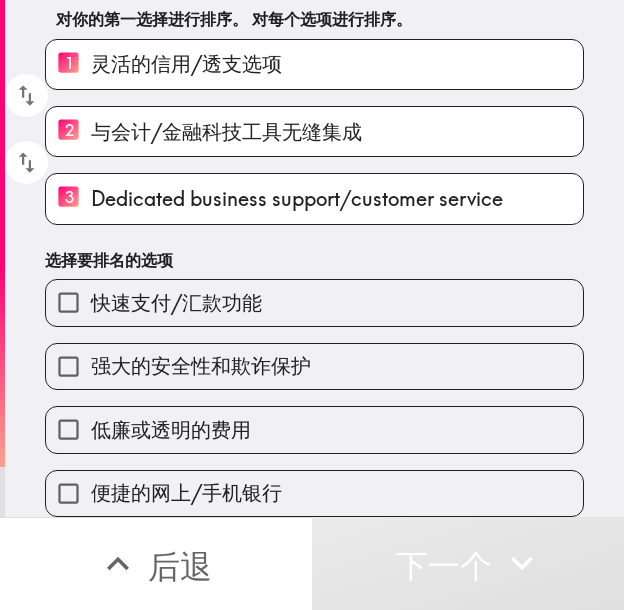 drag, startPoint x: 250, startPoint y: 435, endPoint x: 264, endPoint y: 404, distance: 34.0147 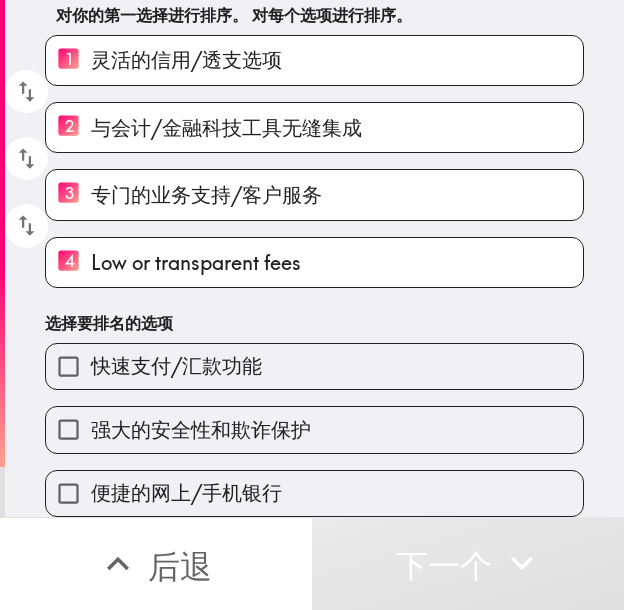 click on "快速支付/汇款功能" at bounding box center [314, 366] 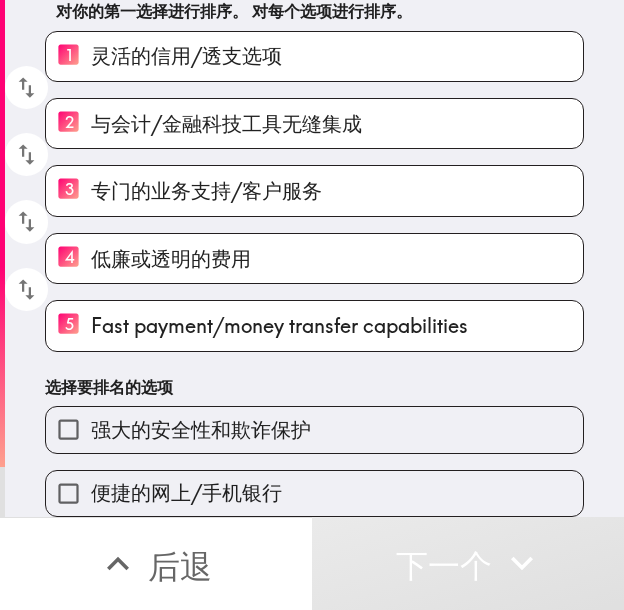 scroll, scrollTop: 124, scrollLeft: 0, axis: vertical 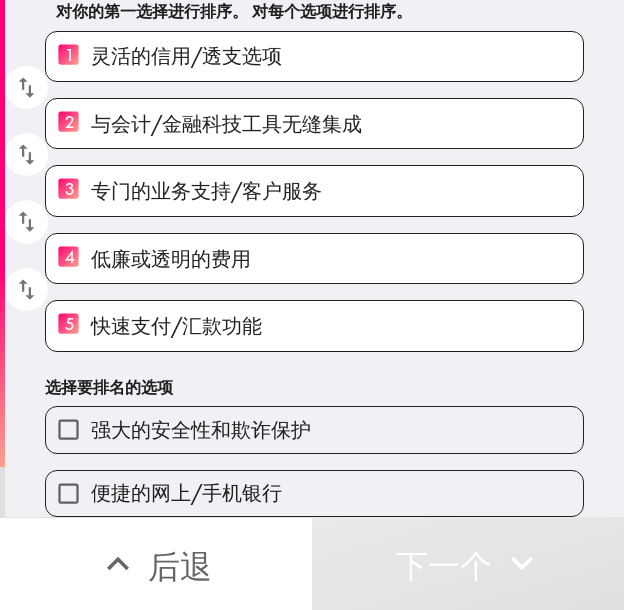 click on "便捷的网上/手机银行" at bounding box center (314, 493) 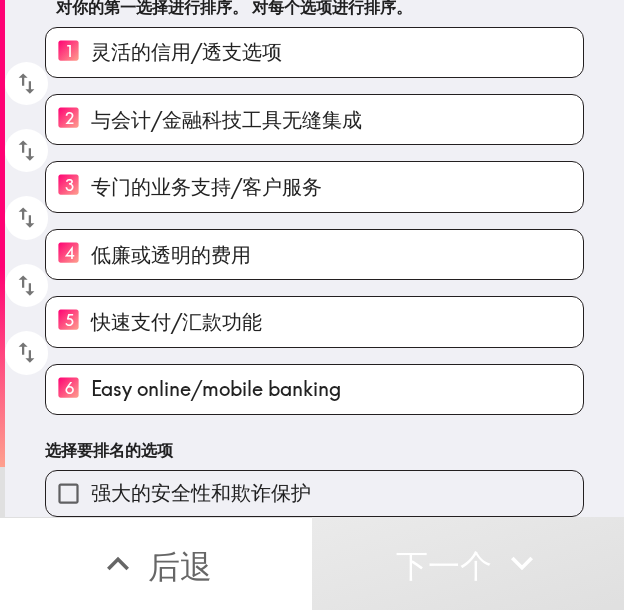 click on "强大的安全性和欺诈保护" at bounding box center (314, 493) 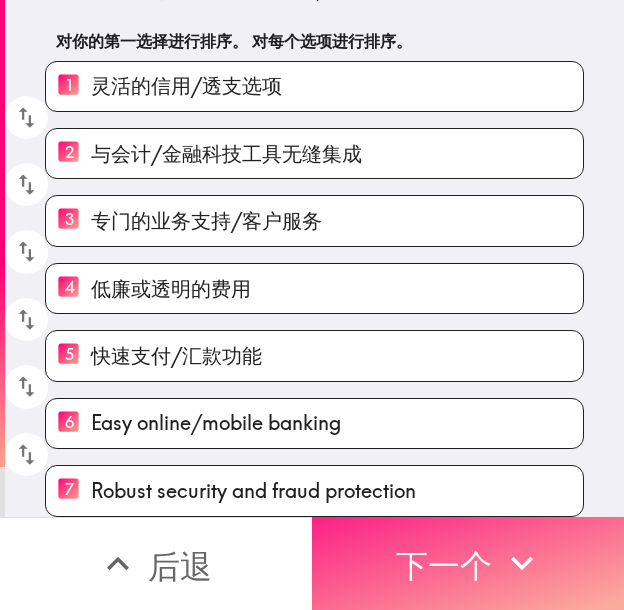 scroll, scrollTop: 94, scrollLeft: 0, axis: vertical 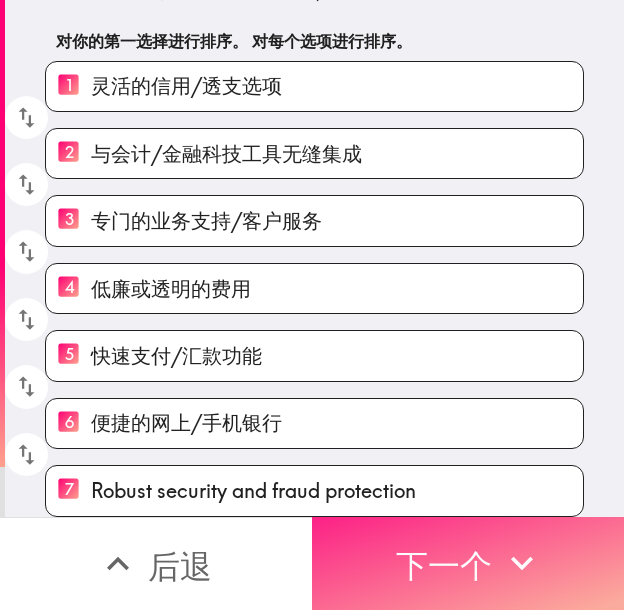 click on "下一个" at bounding box center [444, 566] 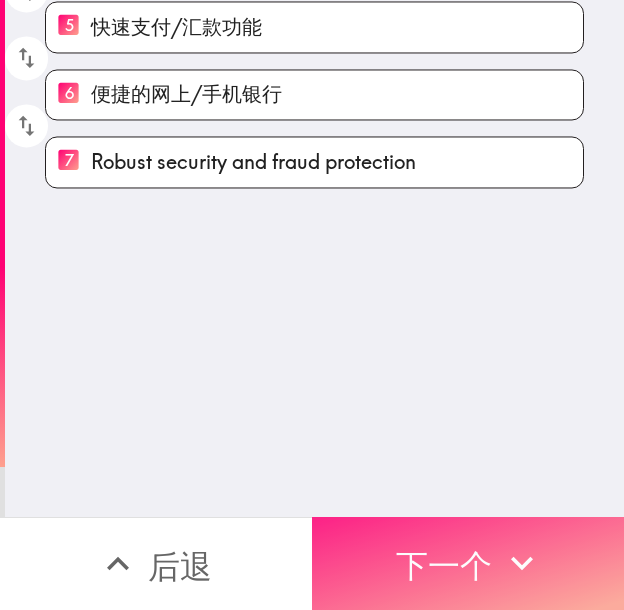 scroll, scrollTop: 0, scrollLeft: 0, axis: both 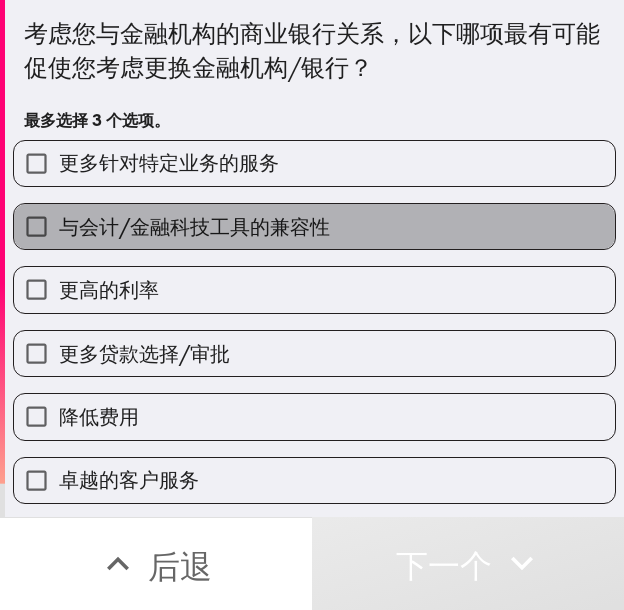 click on "与会计/金融科技工具的兼容性" at bounding box center (194, 226) 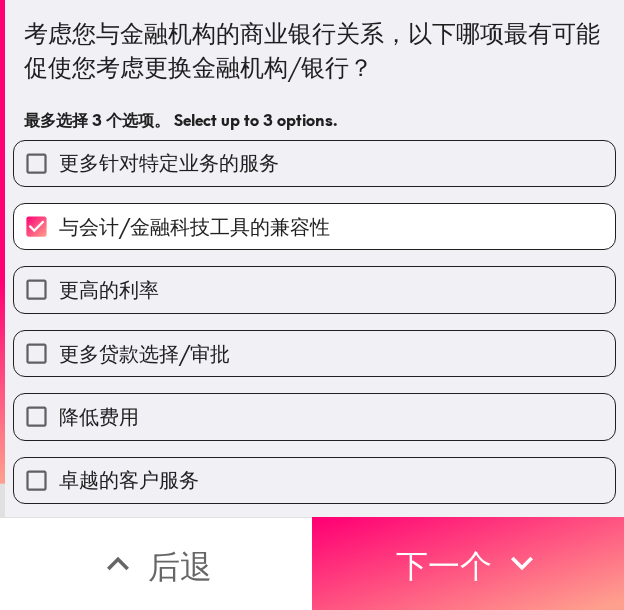 click on "更高的利率" at bounding box center (314, 289) 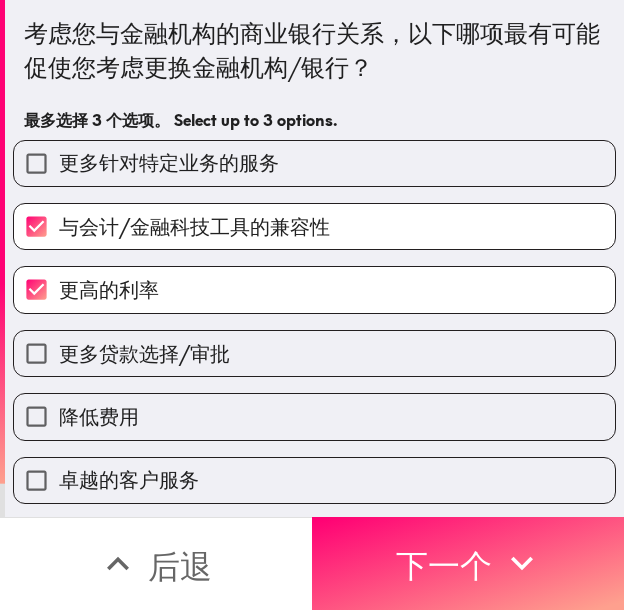 click on "降低费用" at bounding box center (314, 416) 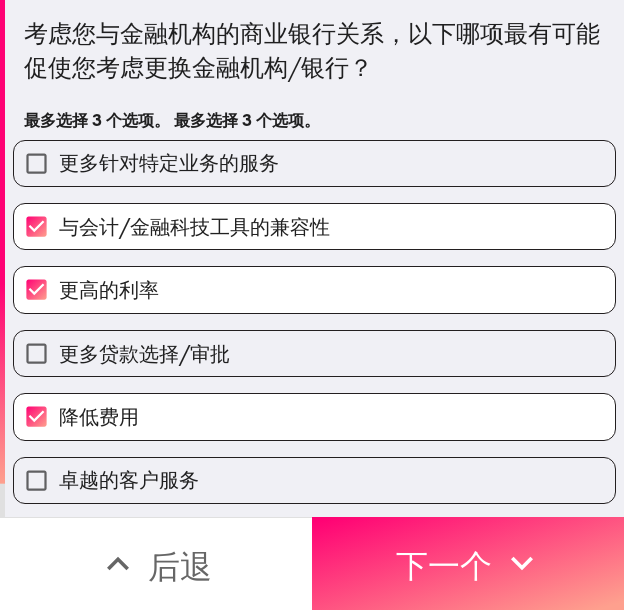 click on "降低费用" at bounding box center [314, 416] 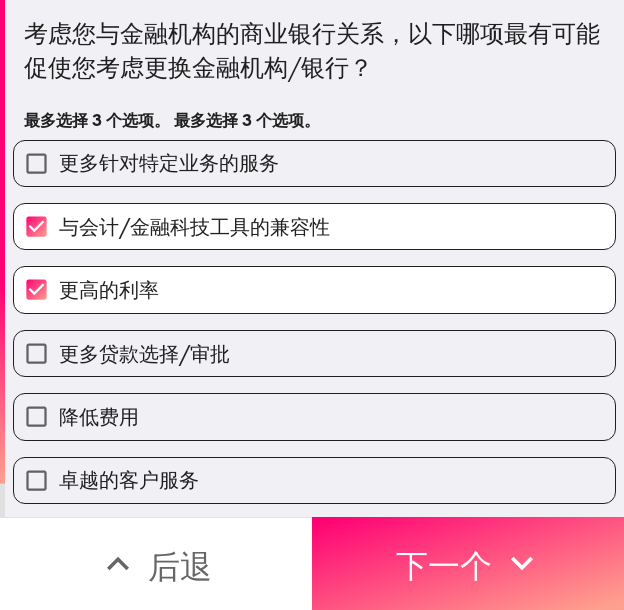 click on "更多贷款选择/审批" at bounding box center (314, 353) 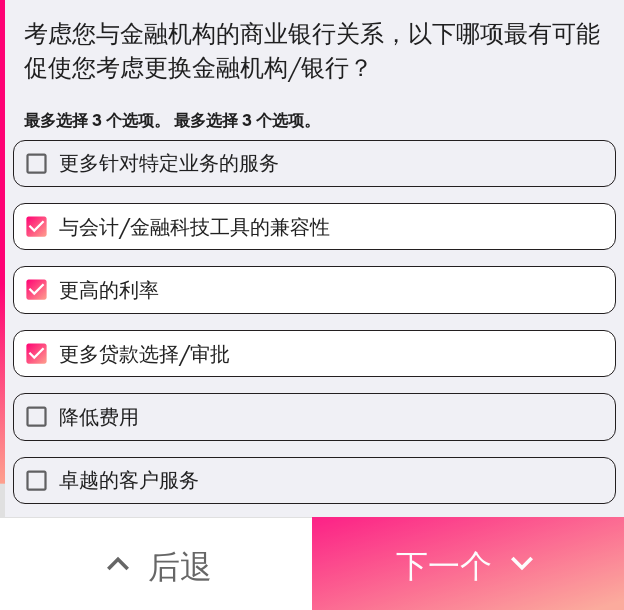click on "下一个" at bounding box center [444, 566] 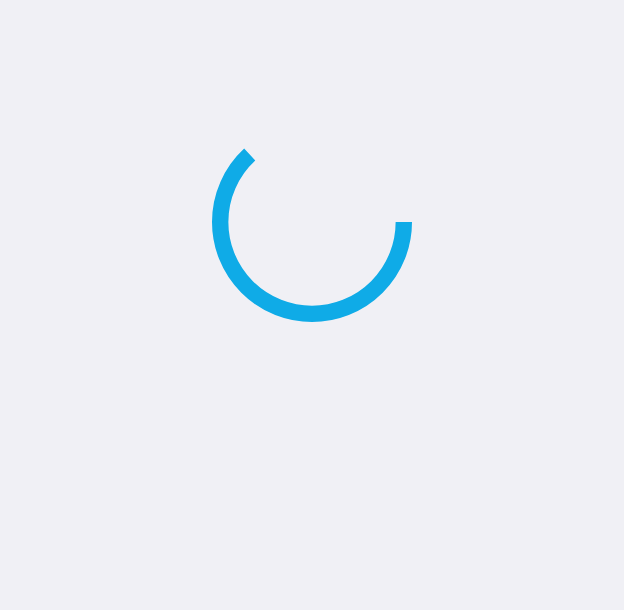 scroll, scrollTop: 0, scrollLeft: 0, axis: both 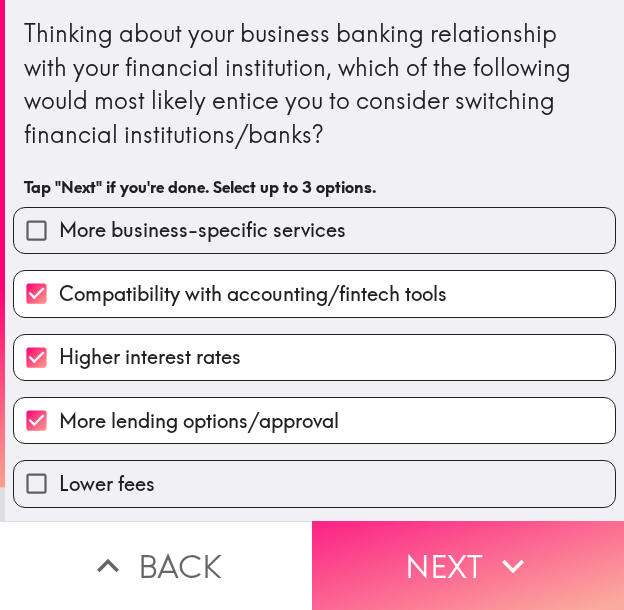 click on "Next" at bounding box center (468, 565) 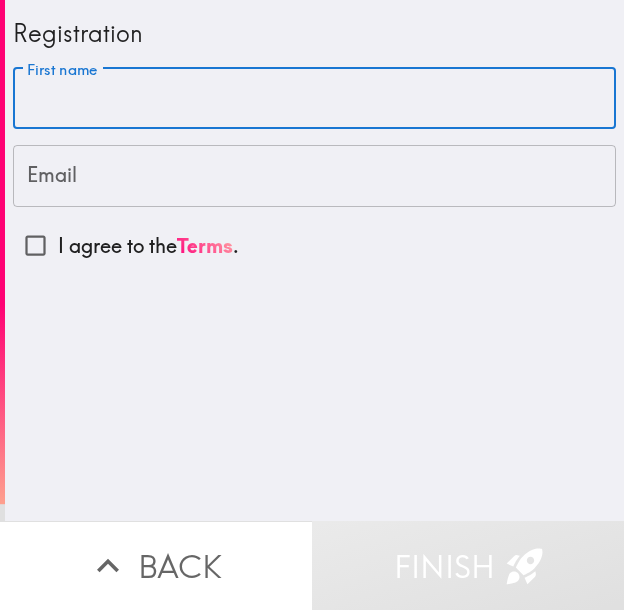 drag, startPoint x: 280, startPoint y: 98, endPoint x: 271, endPoint y: 105, distance: 11.401754 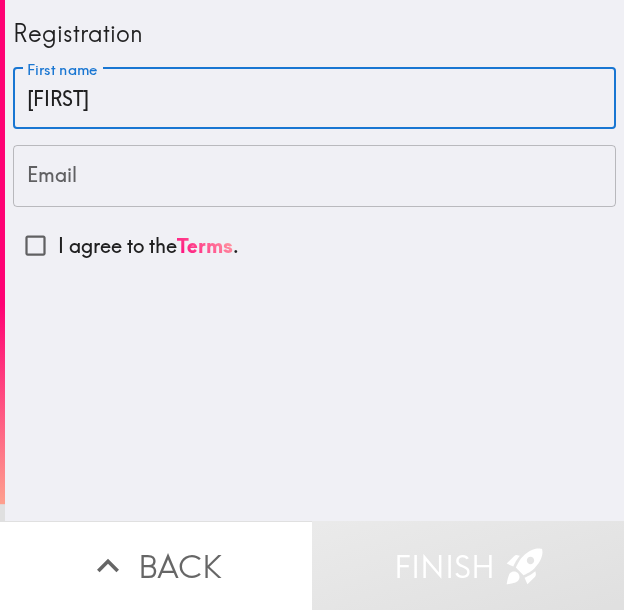 type on "Gerald" 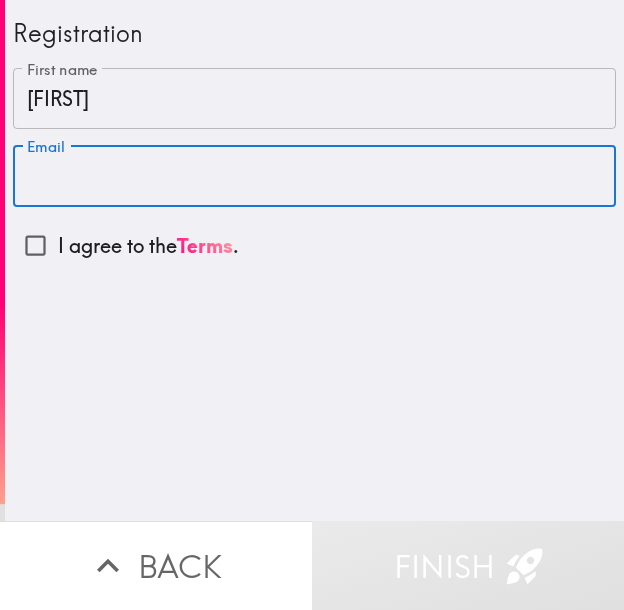click on "Email" at bounding box center [314, 176] 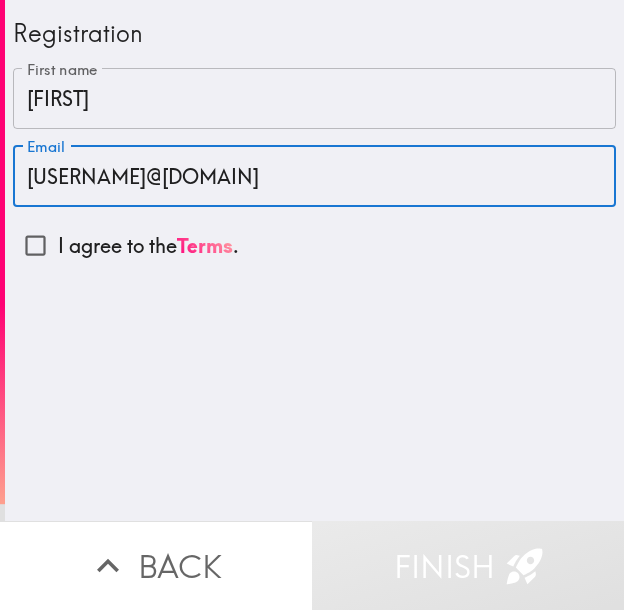 type on "geraldpettus103@gmail.com" 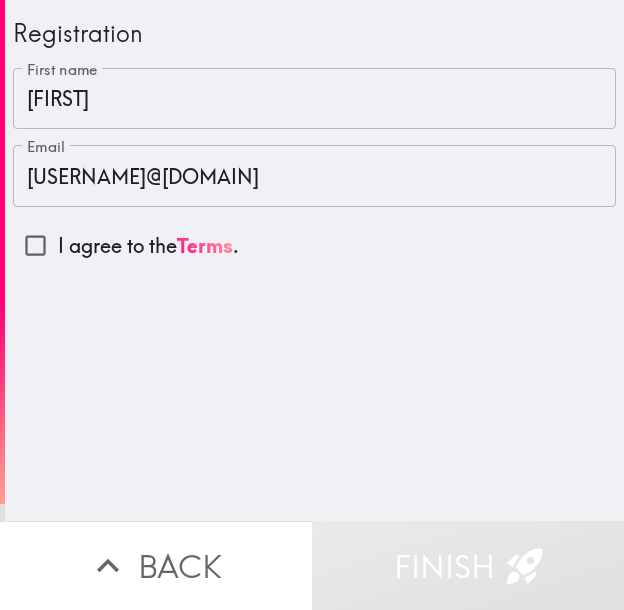 click on "I agree to the  Terms ." at bounding box center (148, 246) 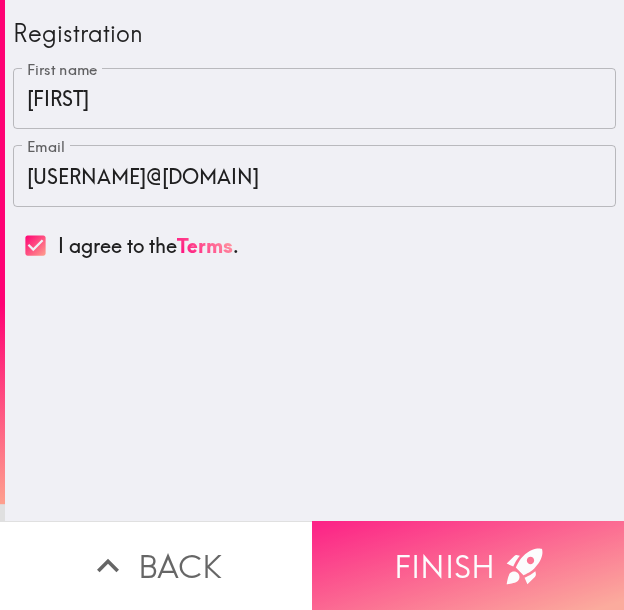 click on "Finish" at bounding box center [468, 565] 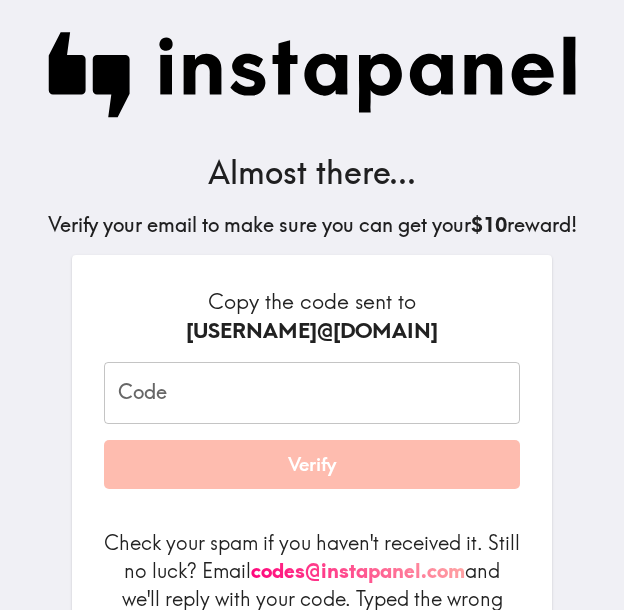 click on "Code" at bounding box center [312, 393] 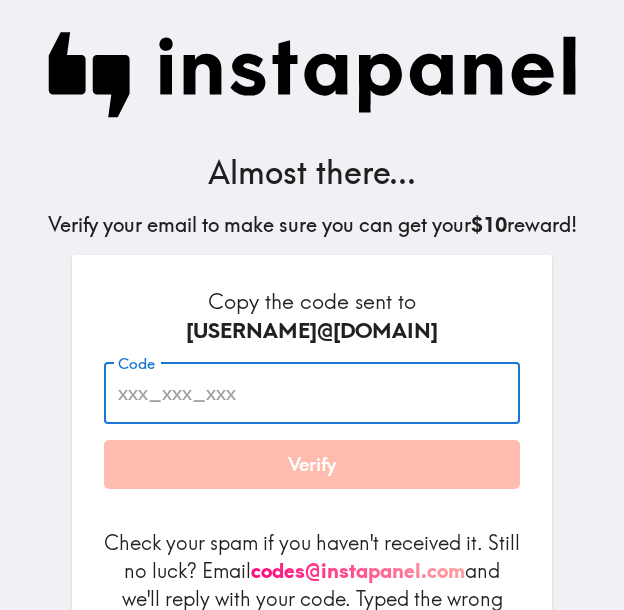 paste on "PyN_yN4_6DL" 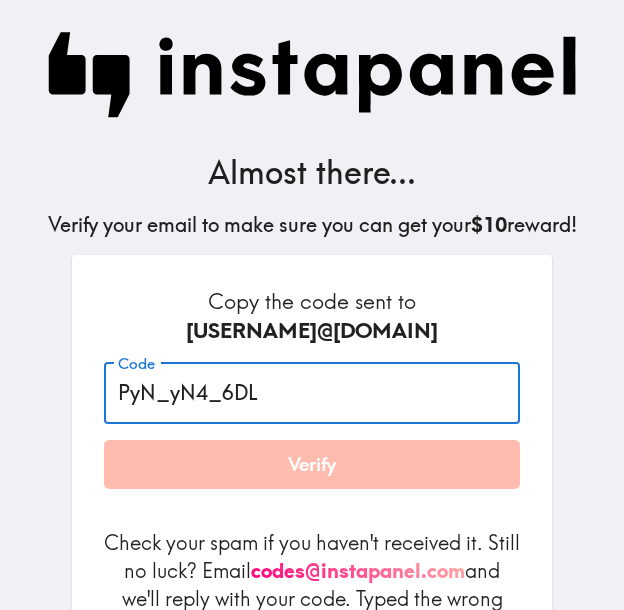 type on "PyN_yN4_6DL" 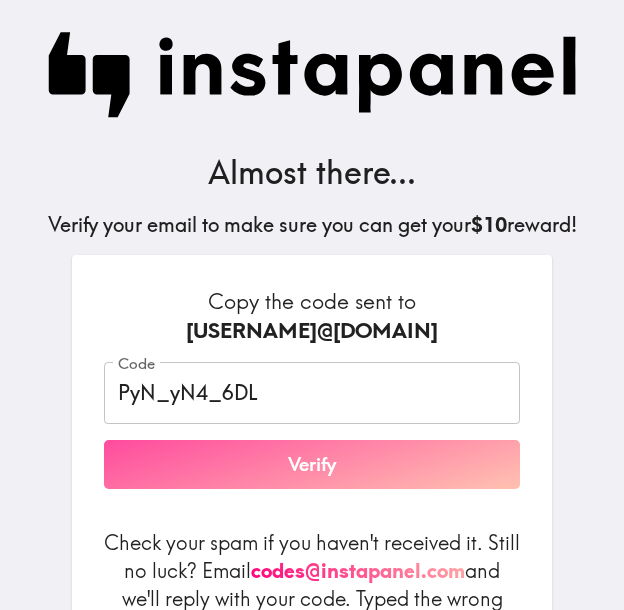 click on "Verify" at bounding box center [312, 465] 